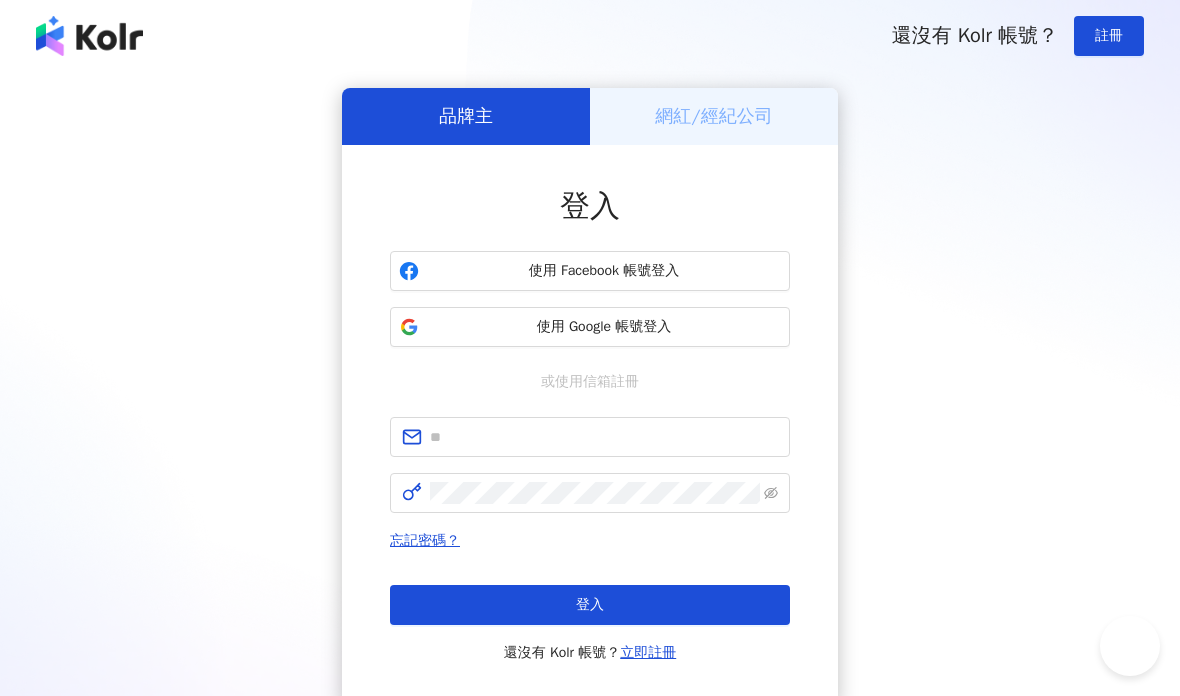 scroll, scrollTop: 0, scrollLeft: 0, axis: both 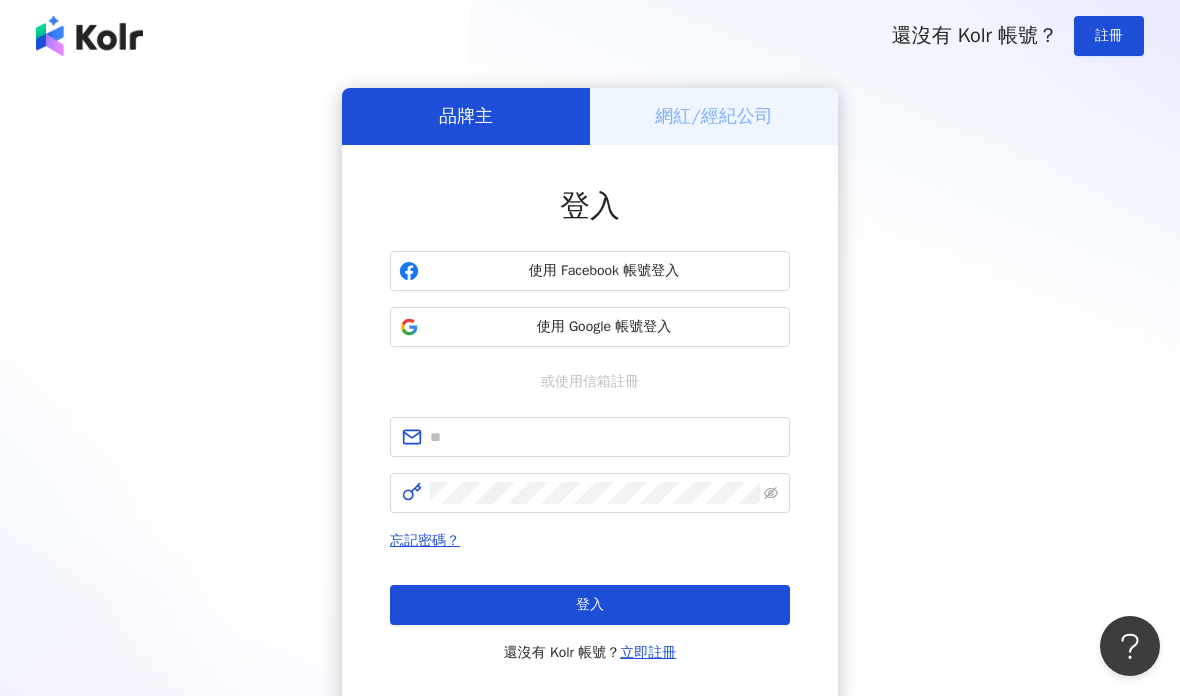 click on "使用 Google 帳號登入" at bounding box center [590, 327] 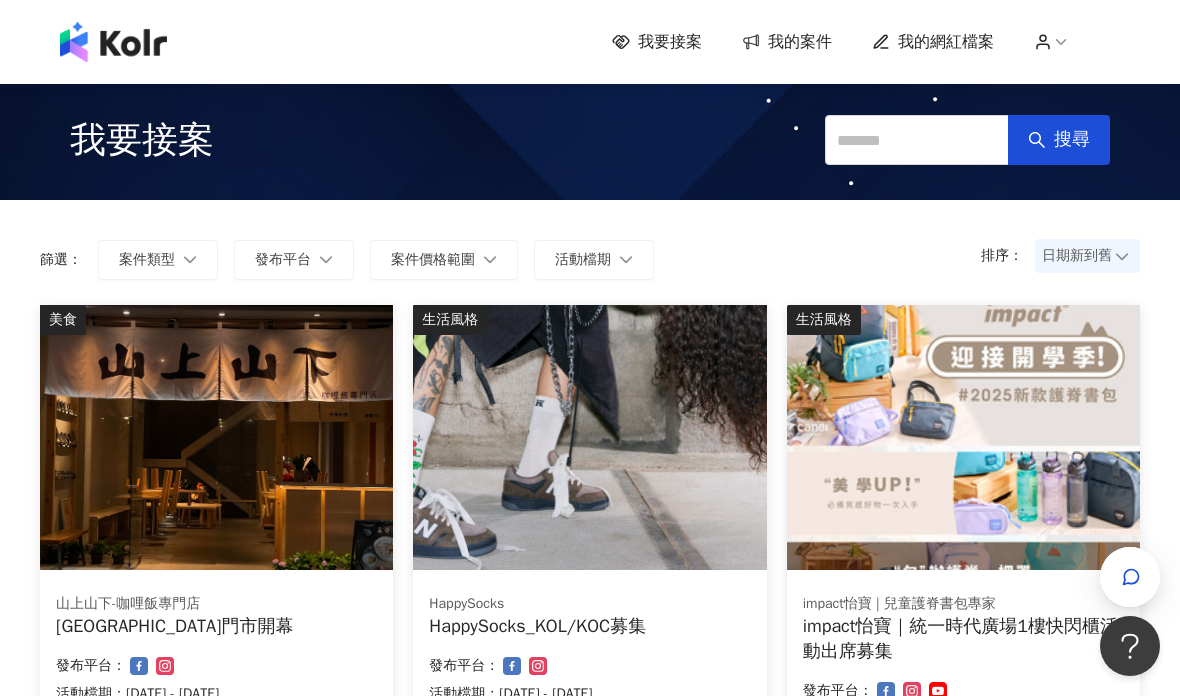 click on "我的案件" at bounding box center [800, 42] 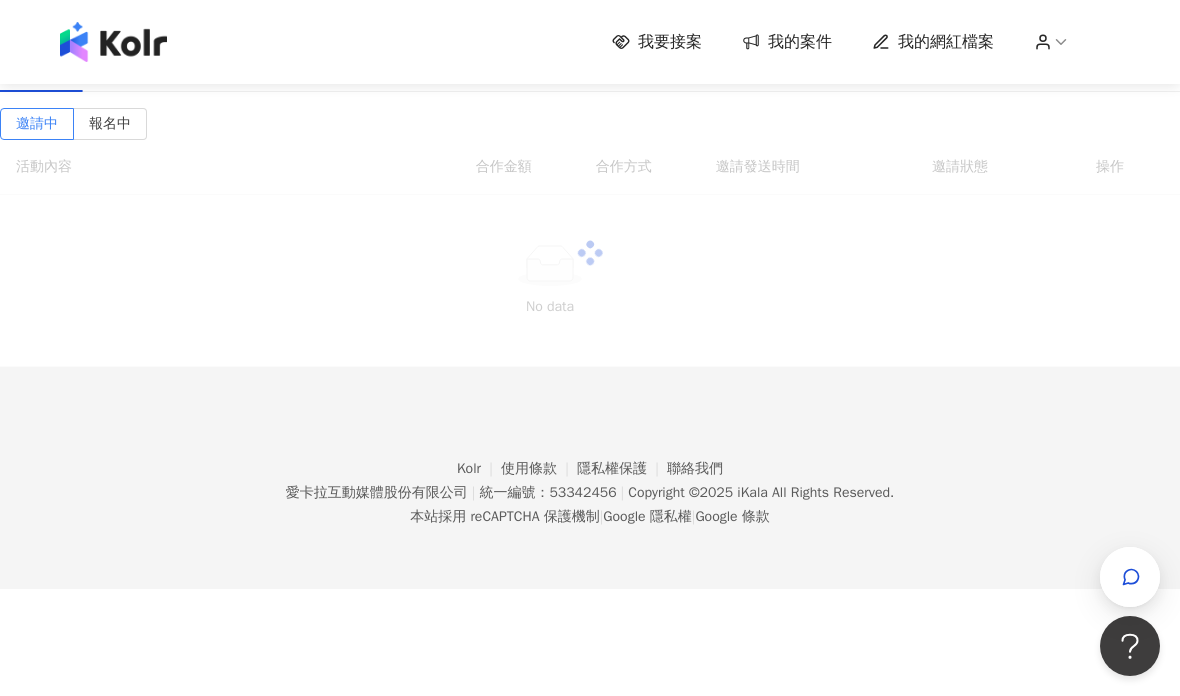 click on "我的案件" at bounding box center (800, 42) 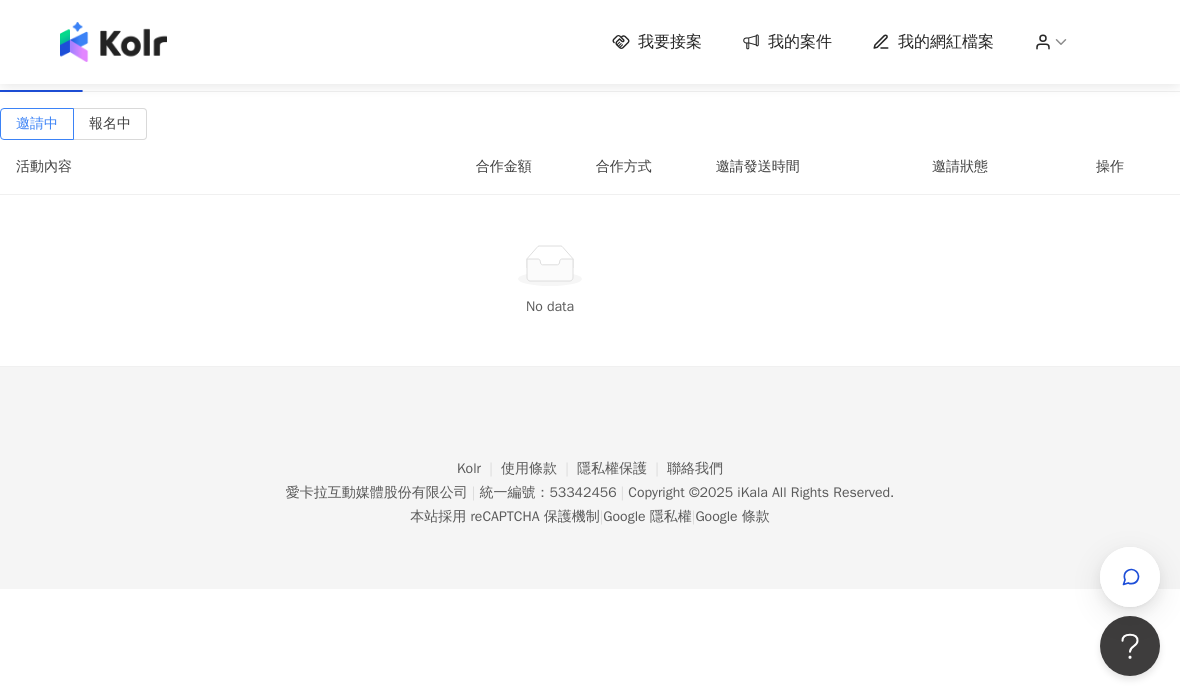 click on "已結束(1)" at bounding box center (230, 69) 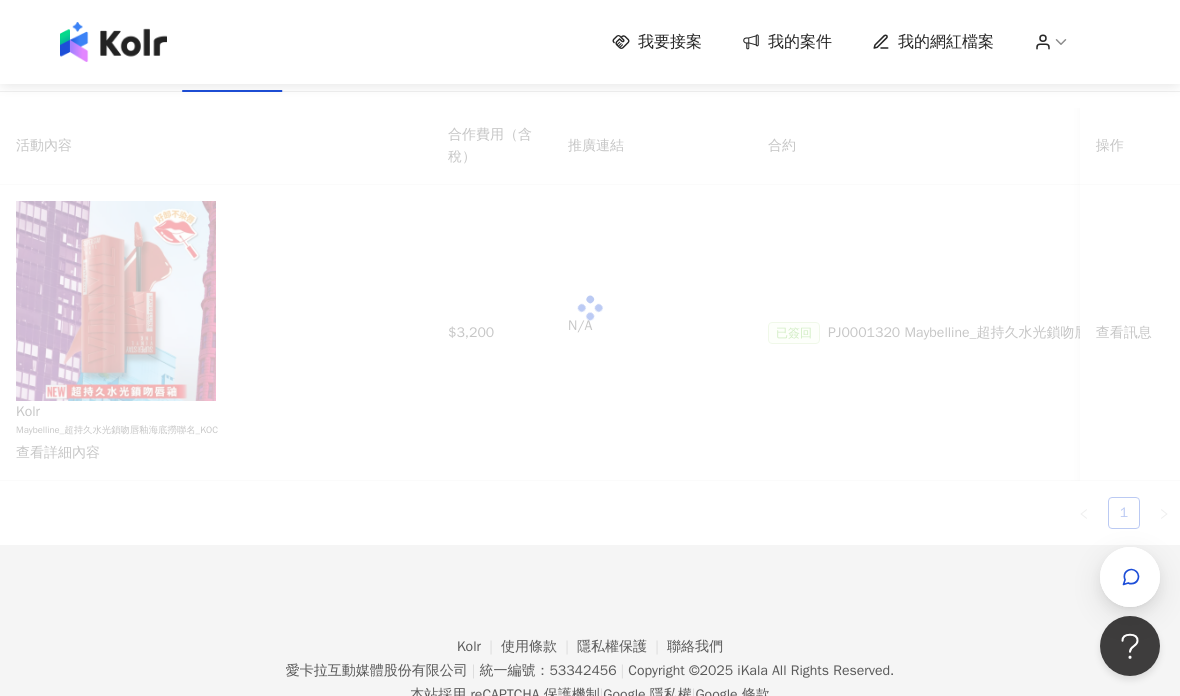click on "進行中(1)" at bounding box center [131, 69] 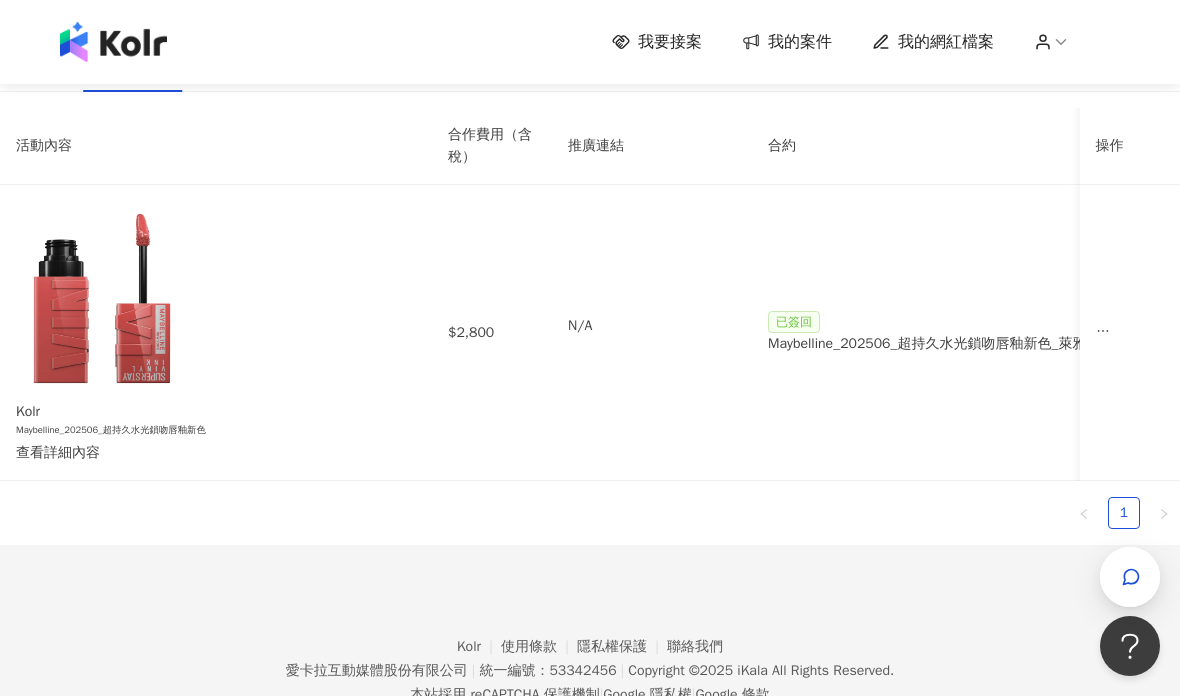 scroll, scrollTop: 0, scrollLeft: 0, axis: both 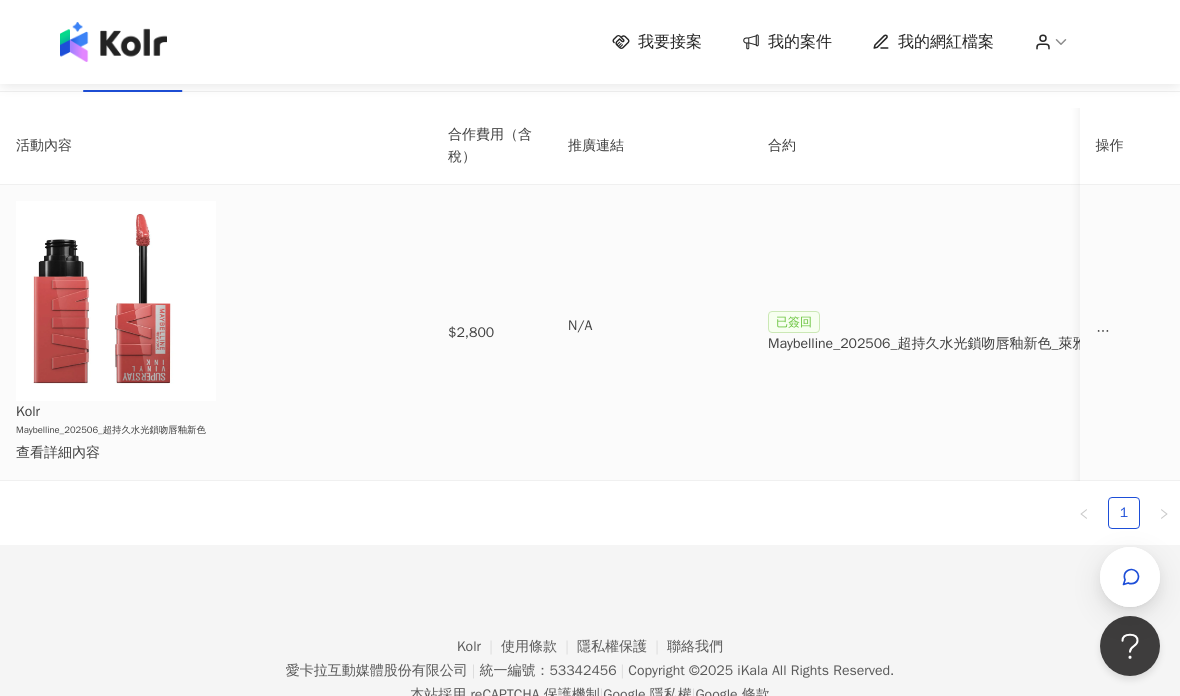 click on "查看詳細內容" at bounding box center (200, 453) 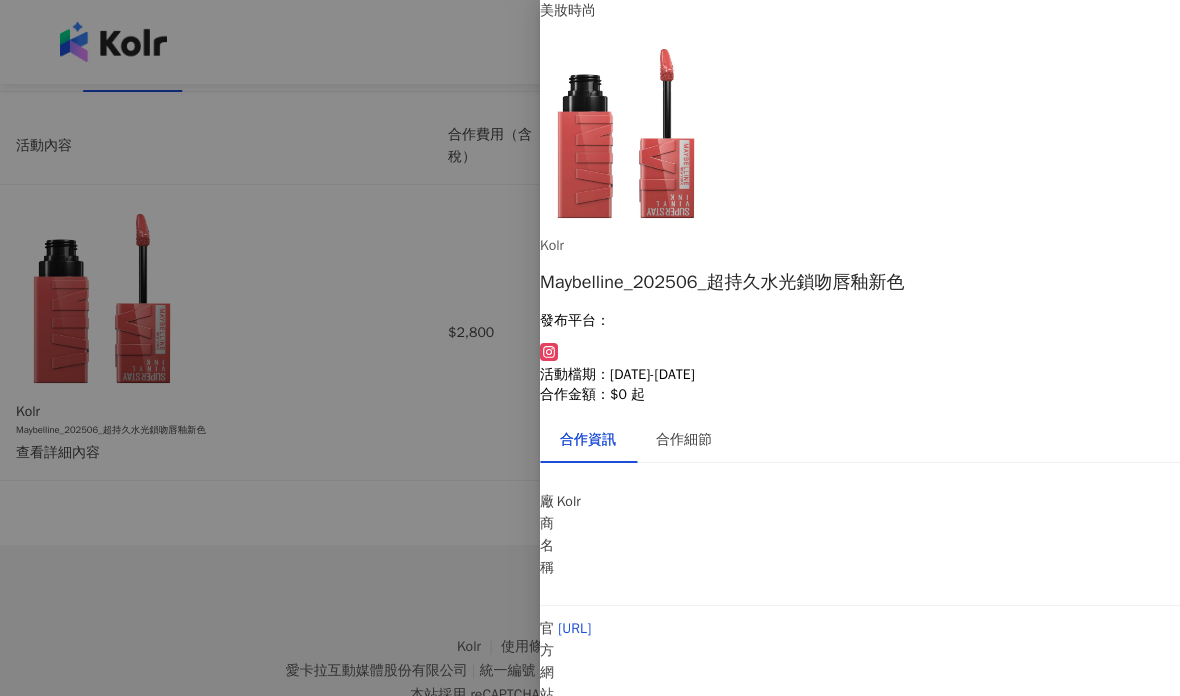 scroll, scrollTop: 99, scrollLeft: 0, axis: vertical 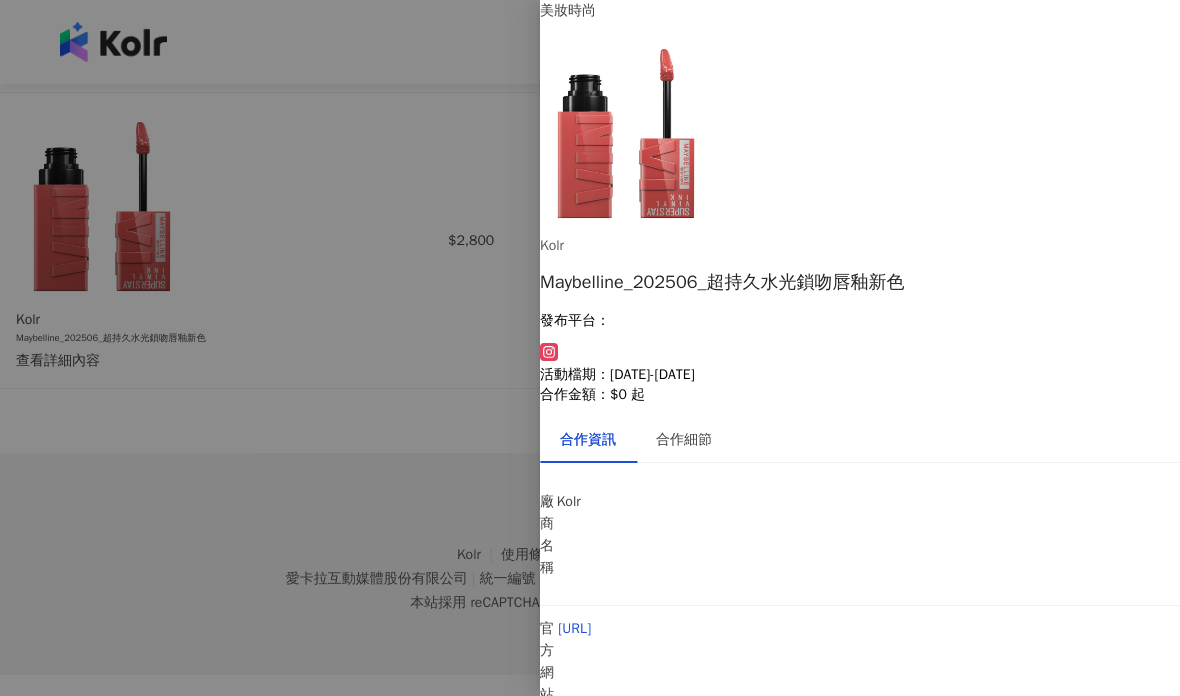 click at bounding box center [590, 348] 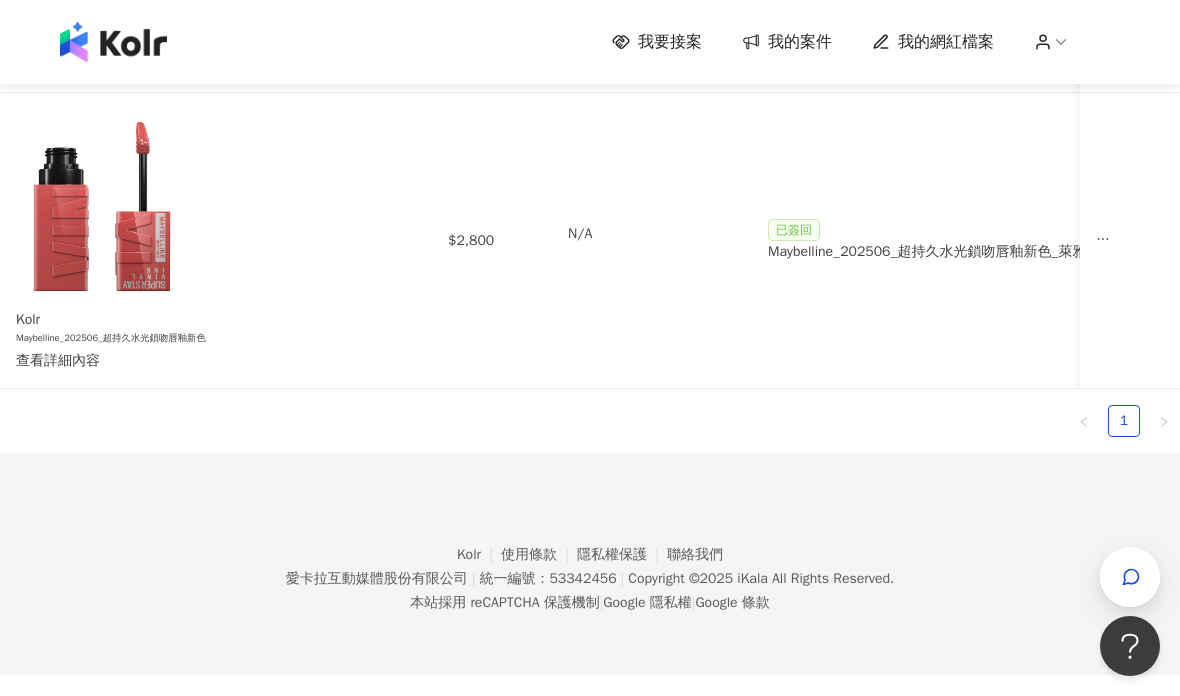 click on "N/A" at bounding box center [652, 234] 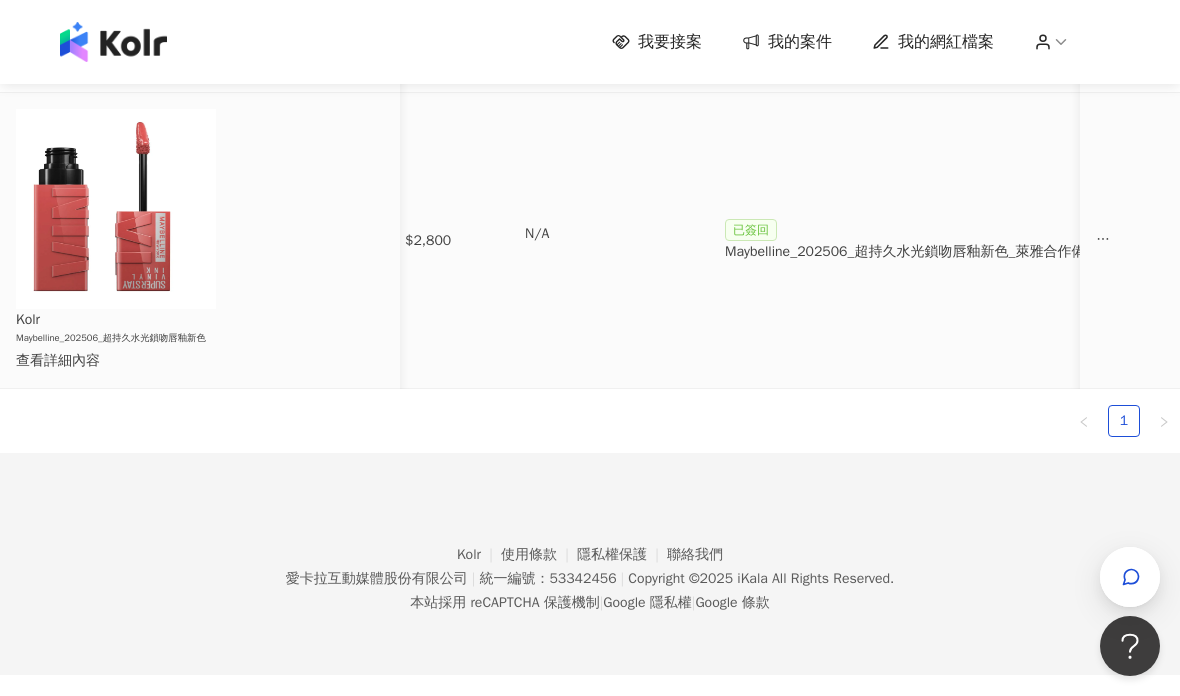 scroll, scrollTop: 0, scrollLeft: 42, axis: horizontal 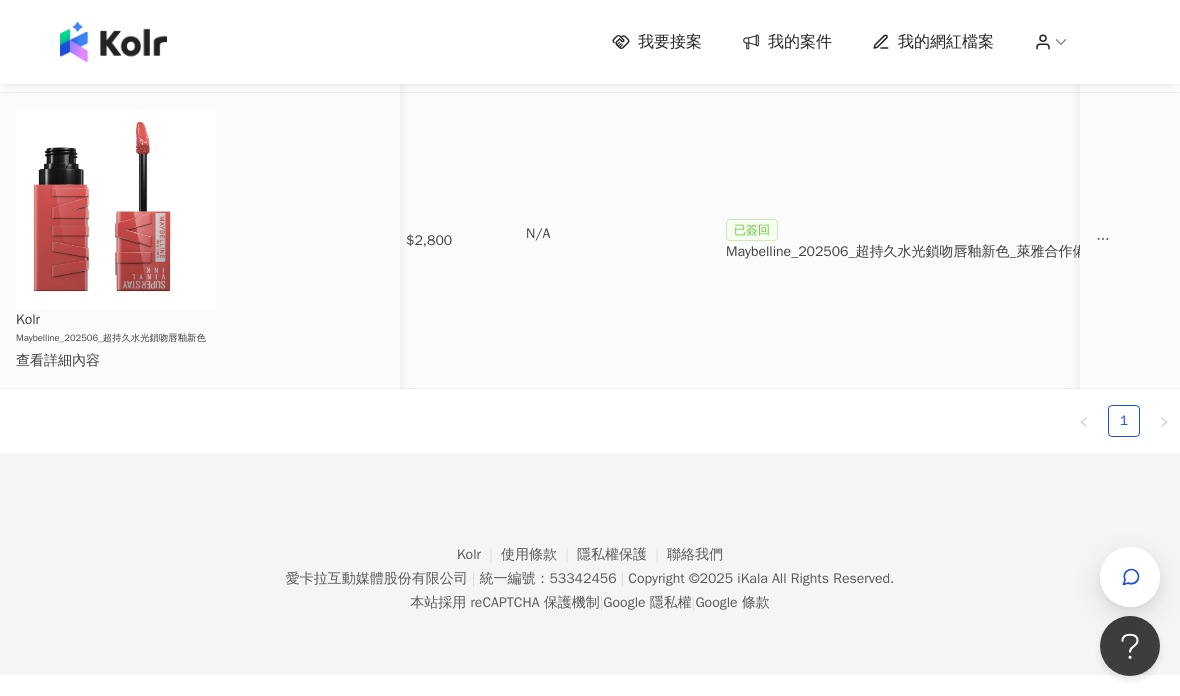 click on "Maybelline_202506_超持久水光鎖吻唇釉新色_萊雅合作備忘錄" at bounding box center [920, 252] 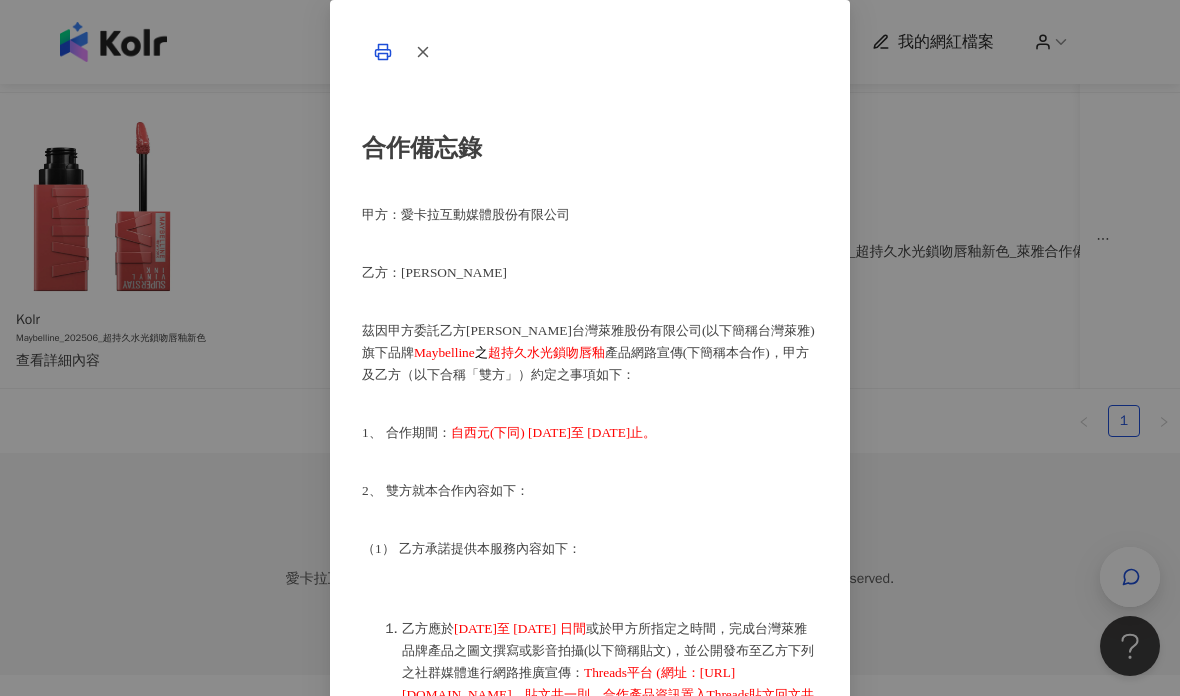 click on "甲方：愛卡拉互動媒體股份有限公司" at bounding box center (590, 215) 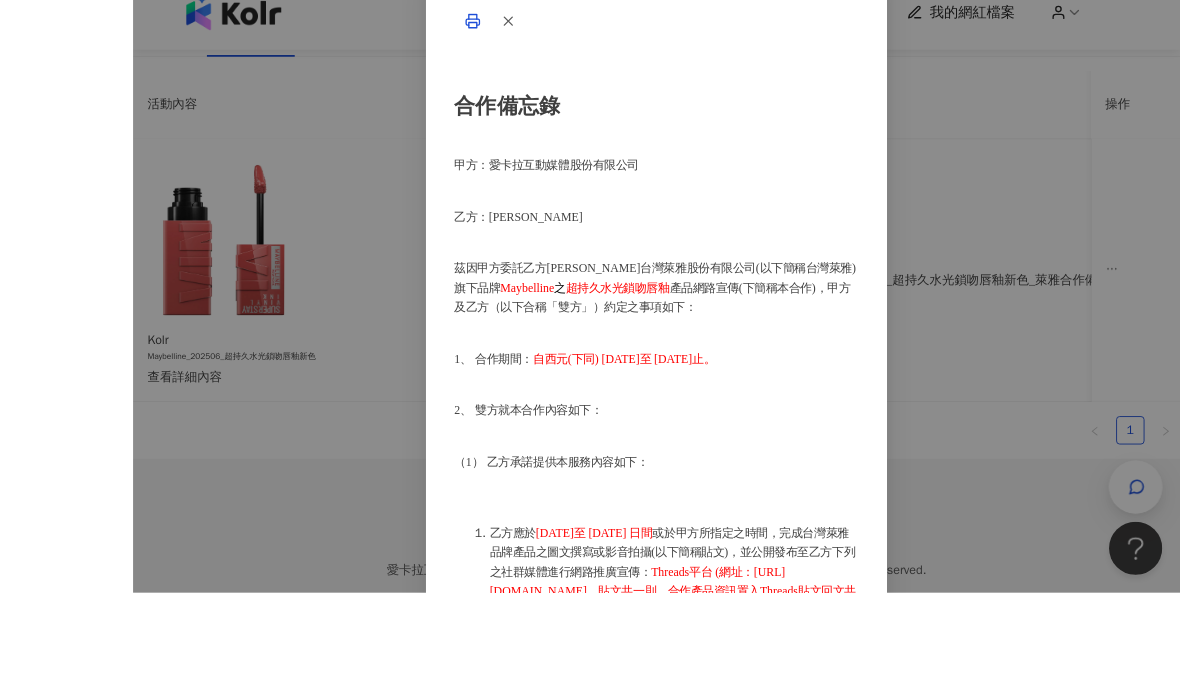scroll, scrollTop: 27138, scrollLeft: 367, axis: both 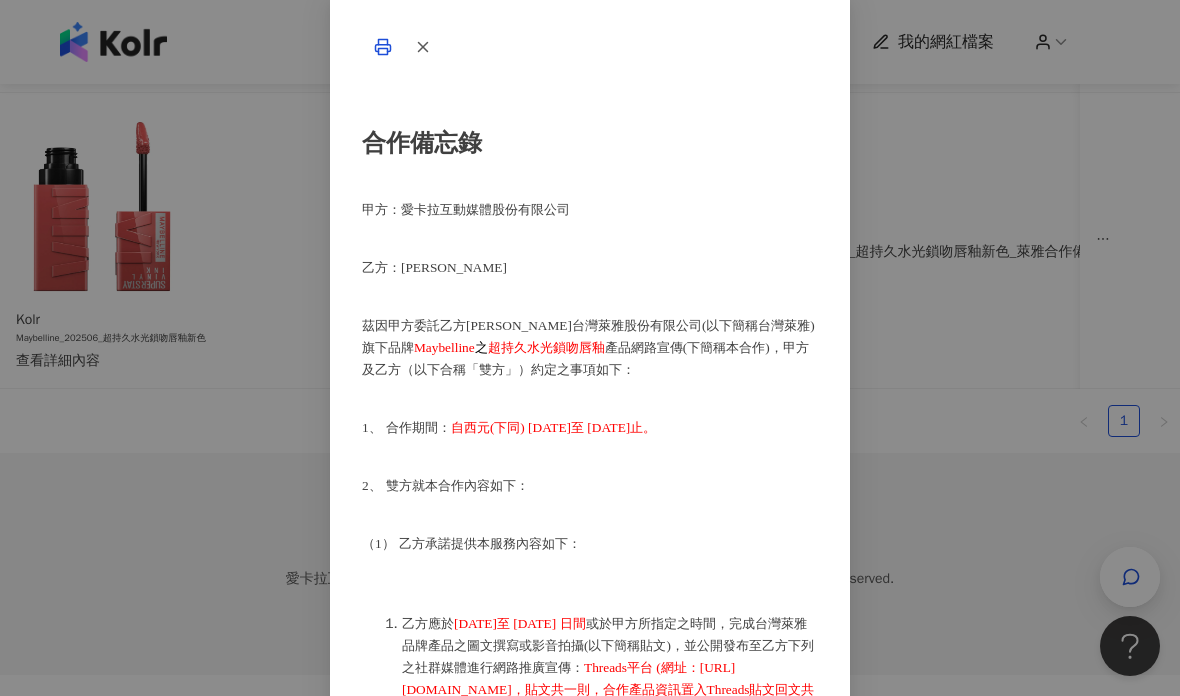 click on "合作備忘錄
甲方：愛[PERSON_NAME]互動媒體股份有限公司
乙方：[PERSON_NAME]因甲方委託乙方[PERSON_NAME]進行台灣萊雅股份有限公司(以下簡稱台灣萊雅)旗下品牌 Maybelline 之 超持久水光鎖吻唇釉 產品網路宣傳(下簡稱本合作)，甲方及乙方（以下合稱「雙方」）約定之事項如下：
1、   合作期間： 自西元(下同)  [DATE]至 [DATE]止。
2、   雙方就本合作內容如下：
（1）   [PERSON_NAME]提供本服務內容如下：
乙方應於  [DATE]至 [DATE] 日間 或於甲方所指定之時間，完成台灣萊雅品牌產品之圖文撰寫或影音拍攝(以下簡稱貼文)，並公開發布至乙方下列之社群媒體進行網路推廣宣傳： Threads平台 (網址：[URL][DOMAIN_NAME]，貼文共一則，合作產品資訊置入Threads貼文回文共一則。" at bounding box center [590, 348] 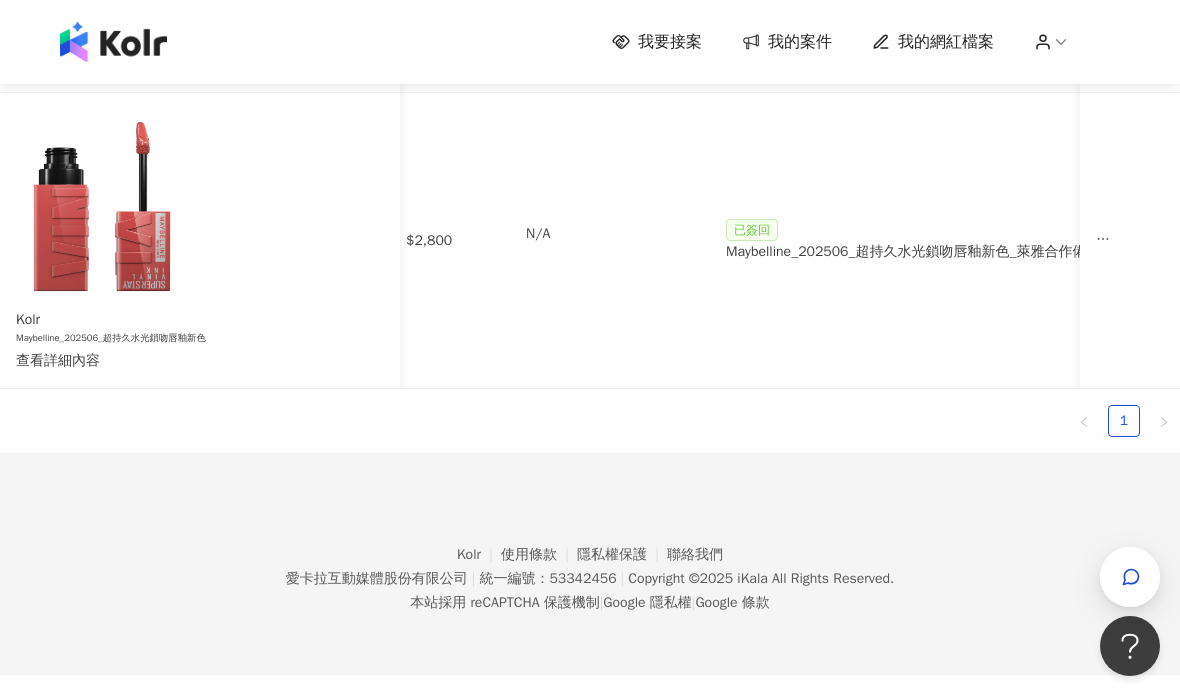 scroll, scrollTop: 21825, scrollLeft: 0, axis: vertical 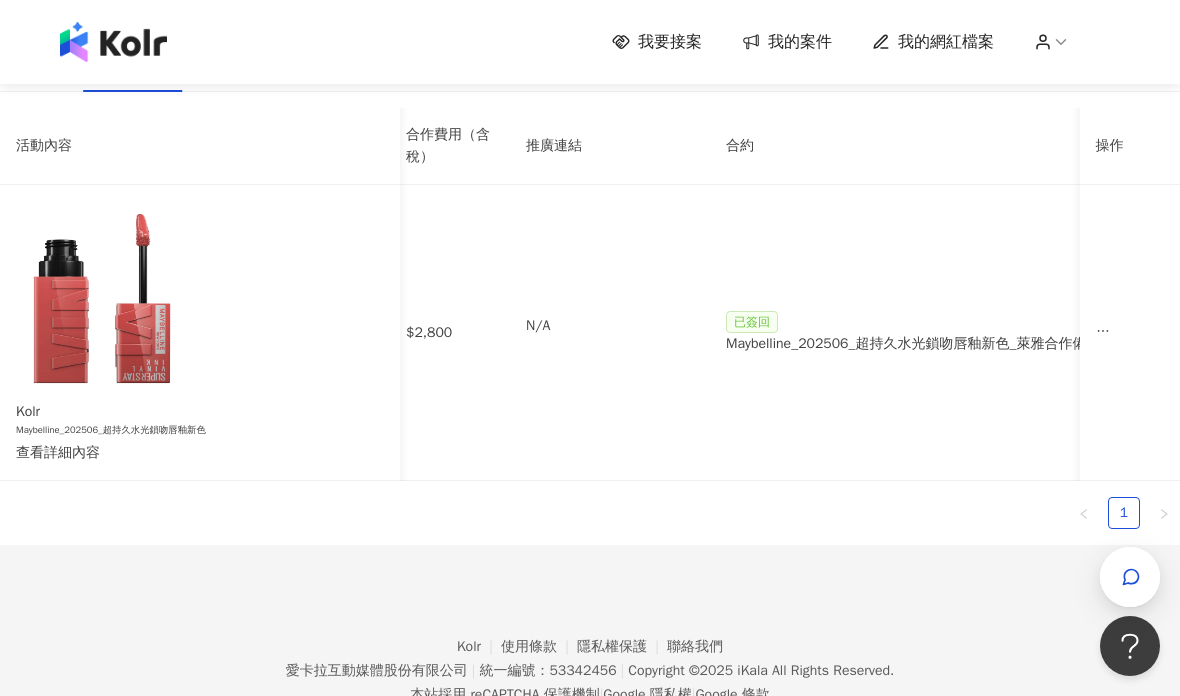 click 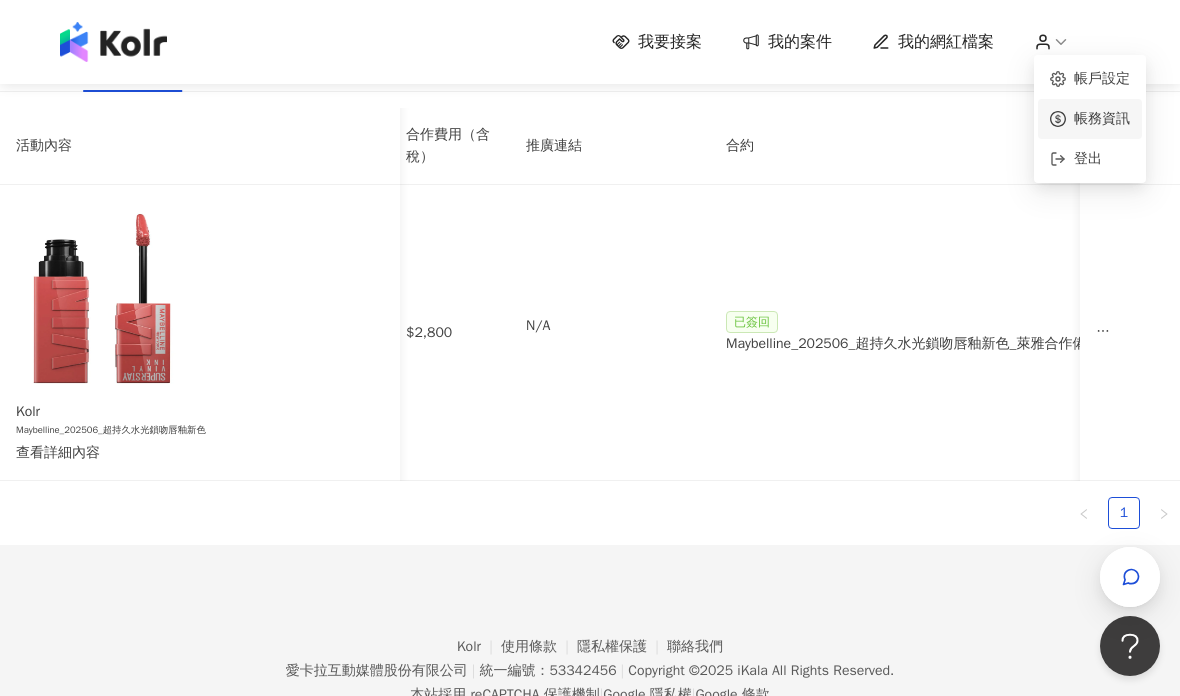 click on "帳務資訊" at bounding box center [1102, 118] 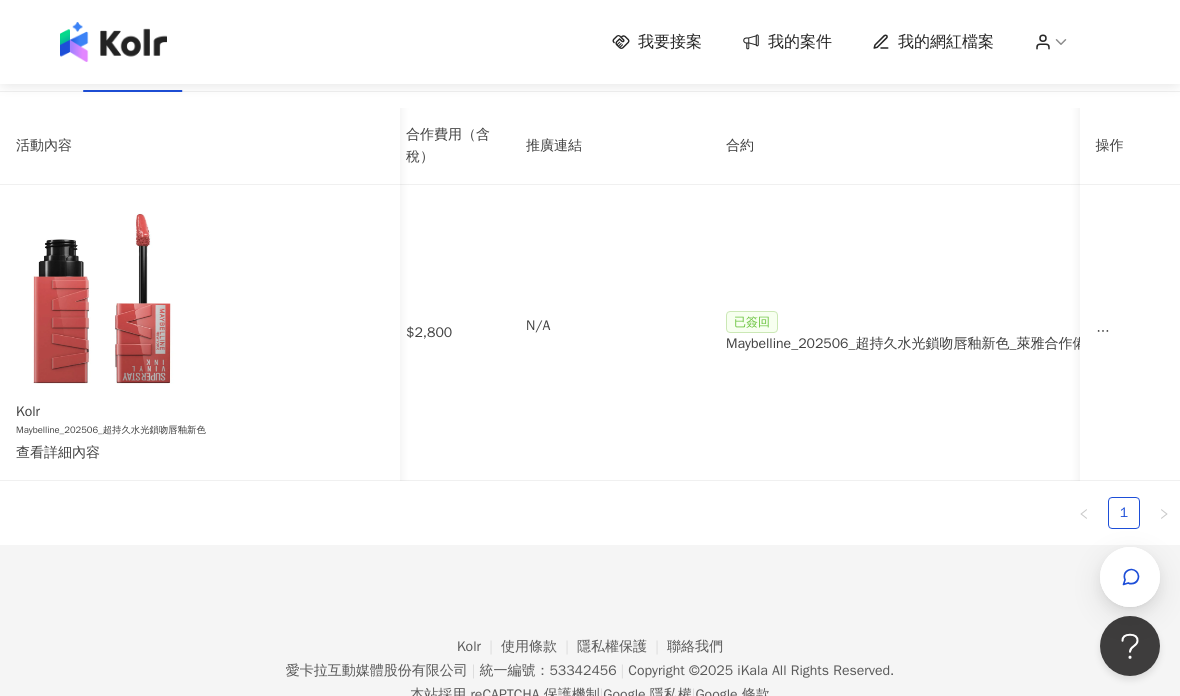click 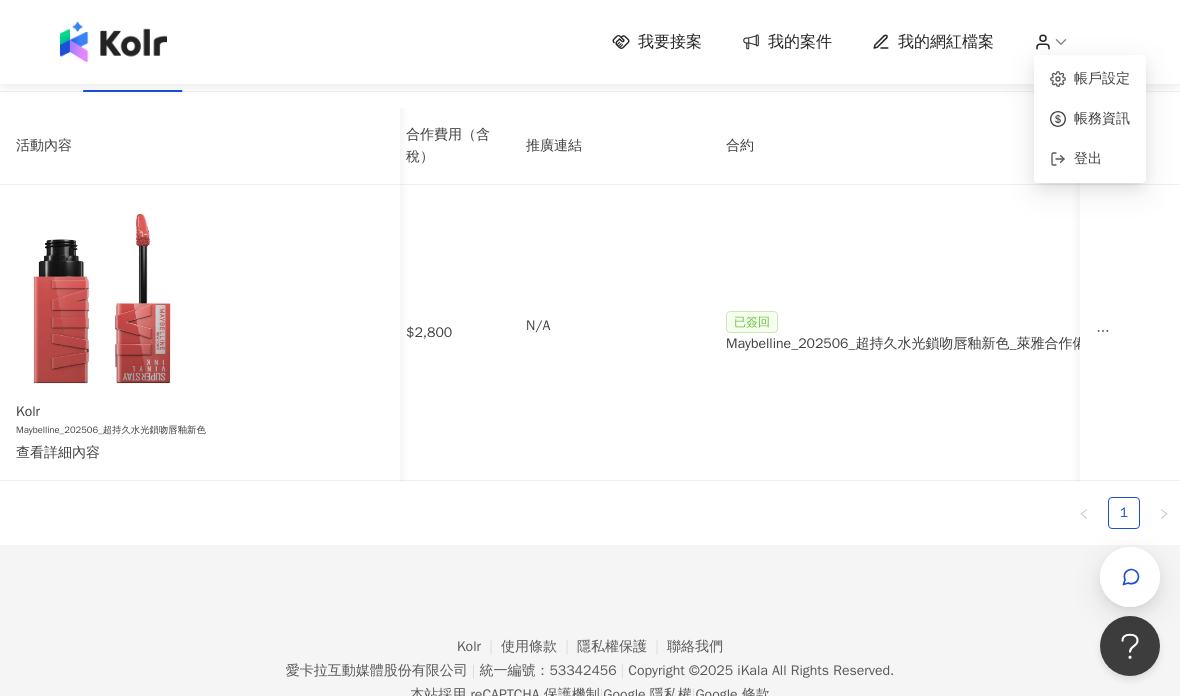 click on "帳務資訊" at bounding box center (1102, 118) 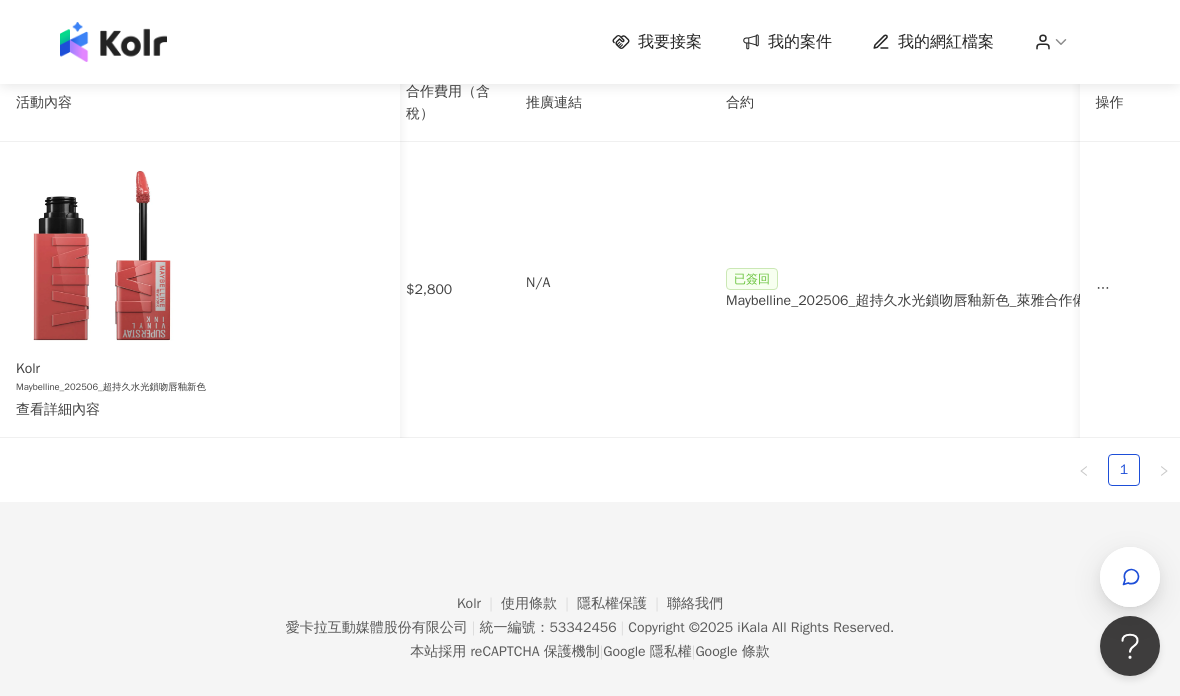 scroll, scrollTop: 0, scrollLeft: 0, axis: both 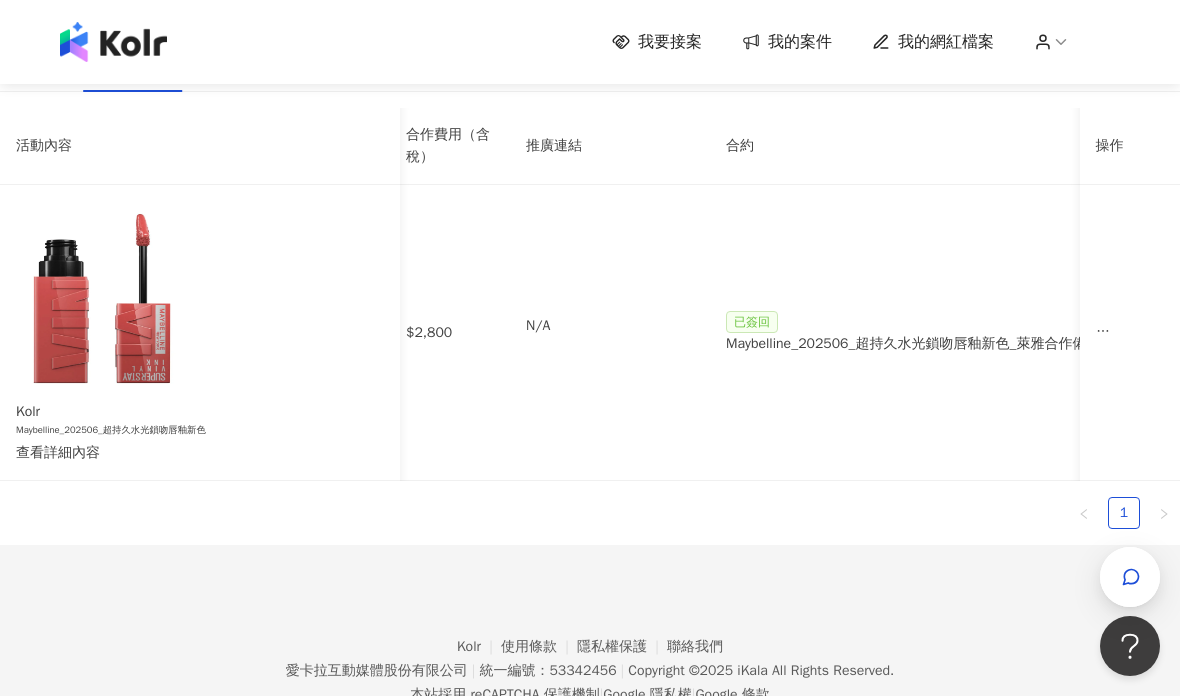 click 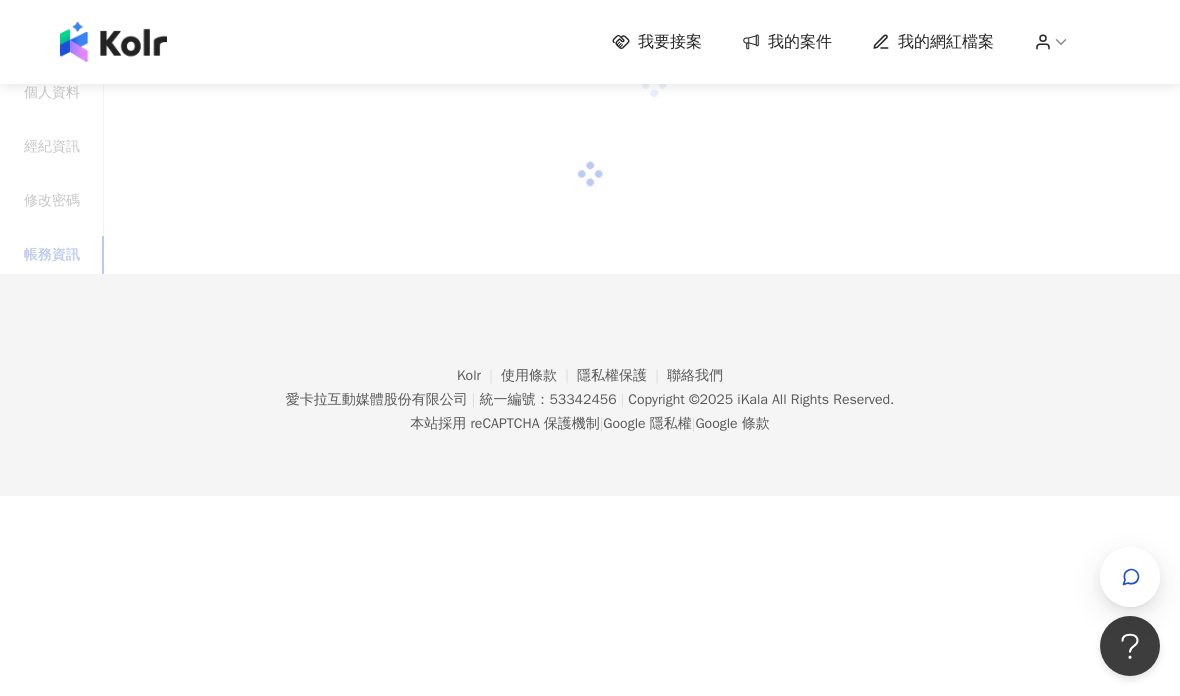 click 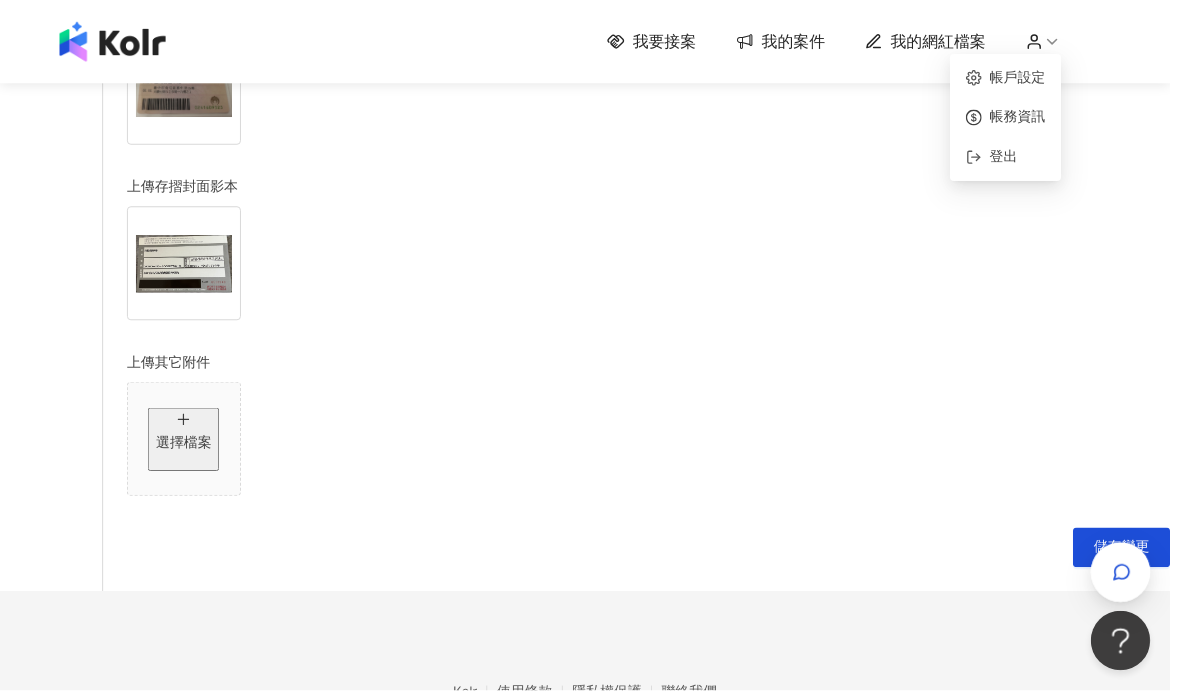 scroll, scrollTop: 1052, scrollLeft: 0, axis: vertical 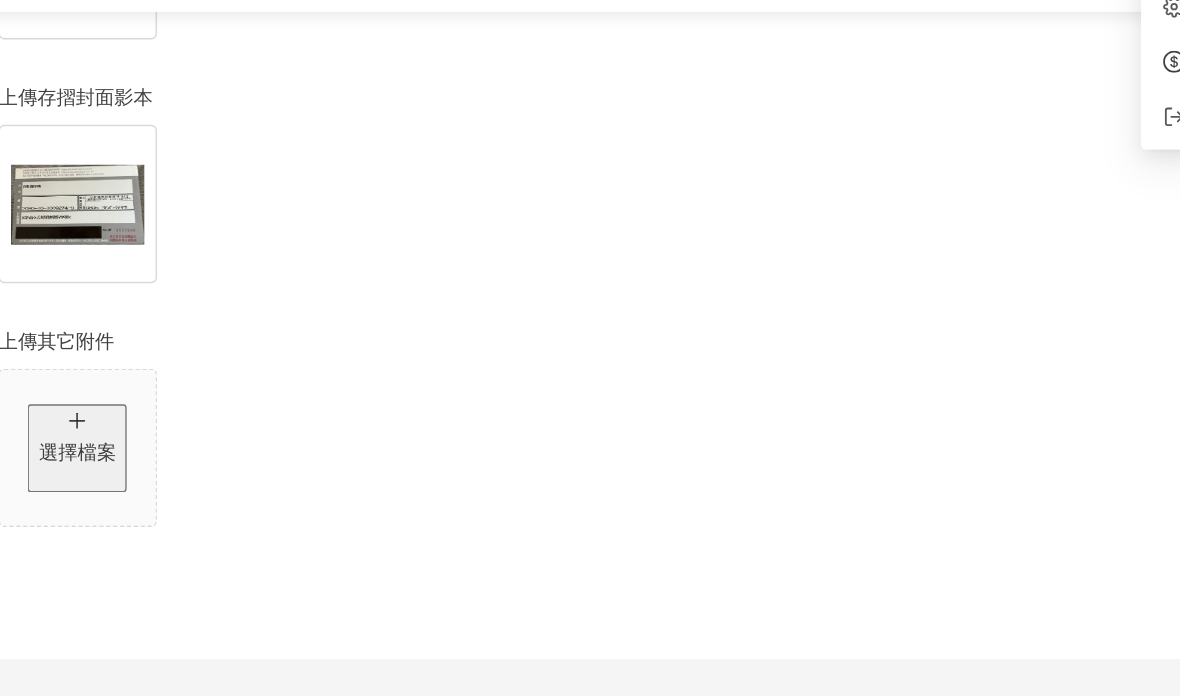 click 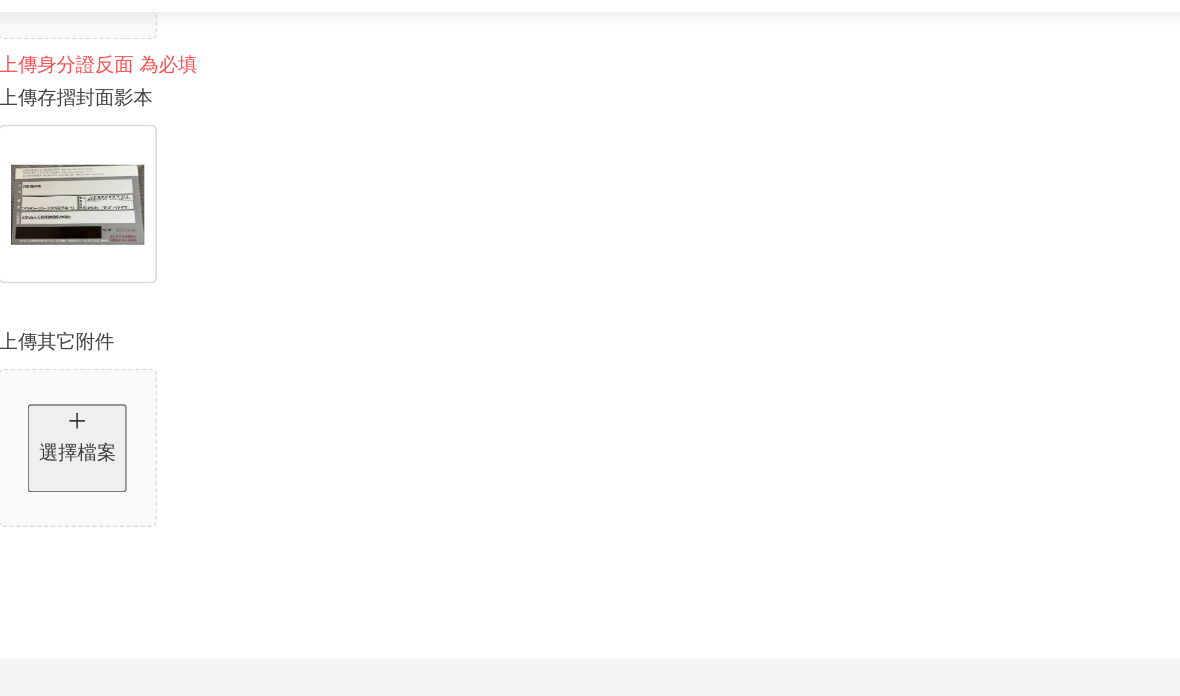 click on "選擇檔案" at bounding box center (185, 51) 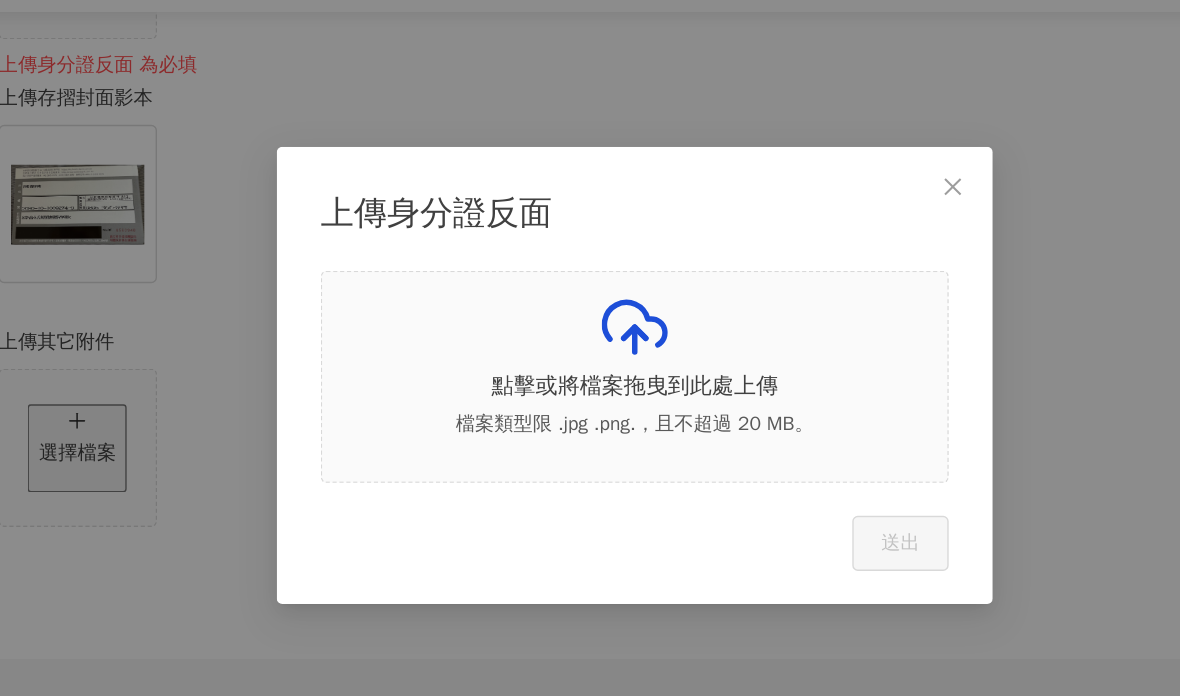 click on "點擊或將檔案拖曳到此處上傳 檔案類型限 .jpg .png.，且不超過 20 MB。" at bounding box center [590, 349] 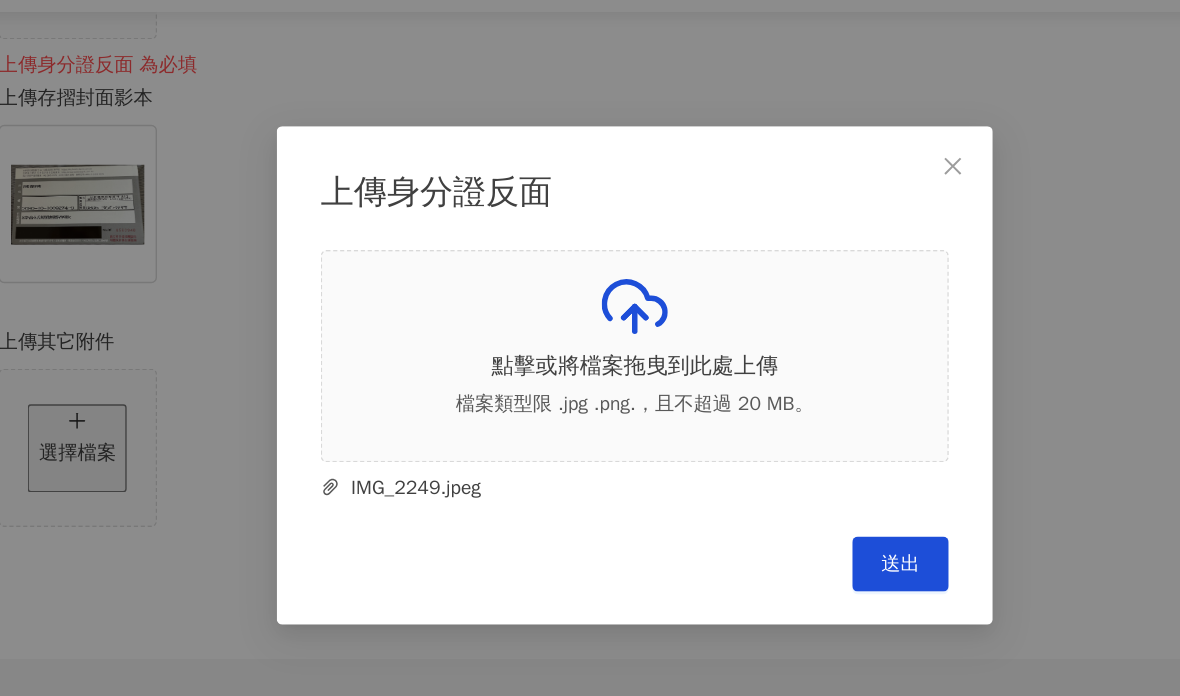 click on "送出" at bounding box center (783, 485) 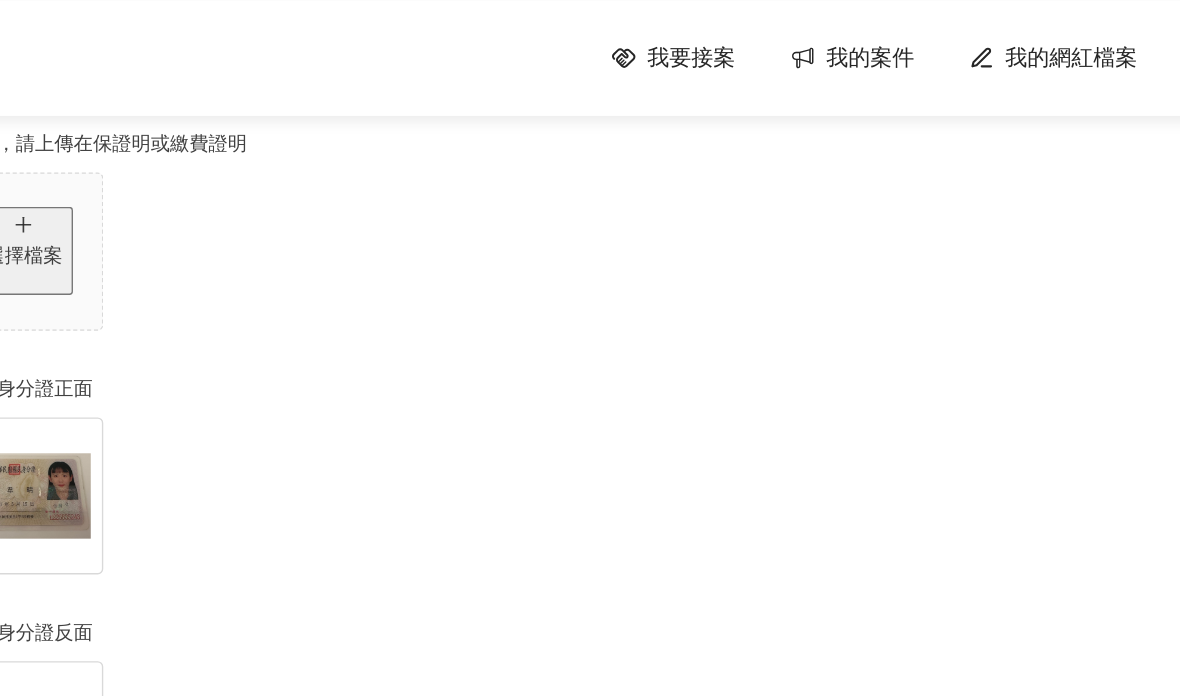 scroll, scrollTop: 739, scrollLeft: 0, axis: vertical 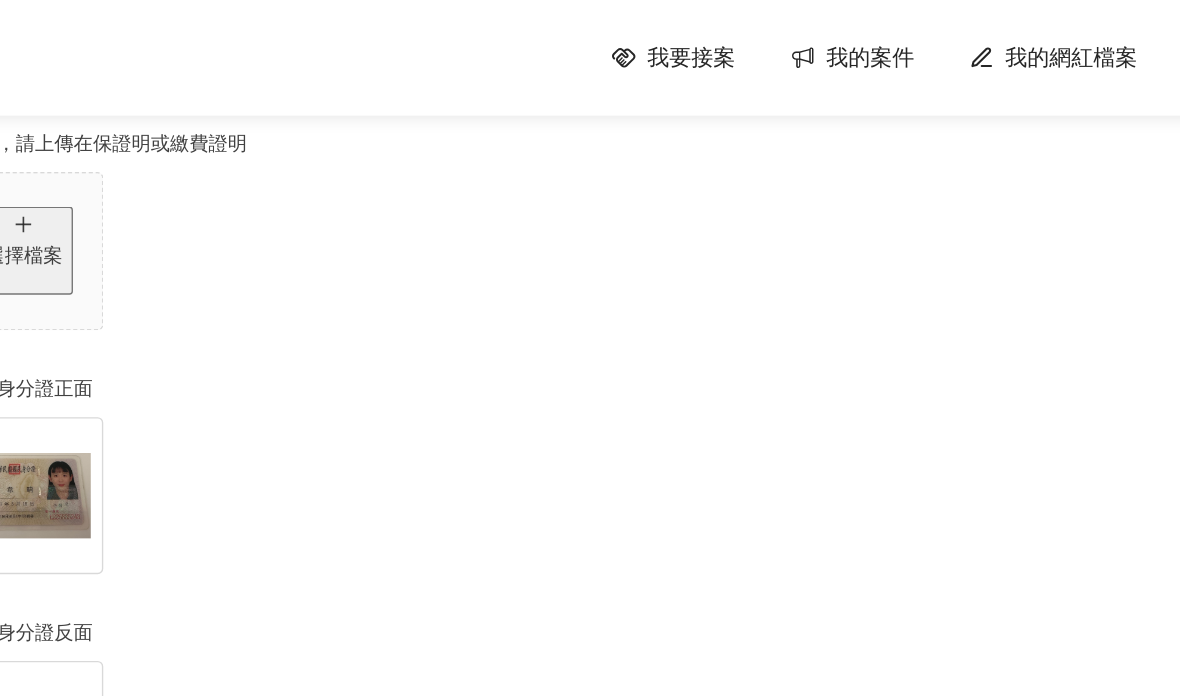 click on "否" at bounding box center [151, 54] 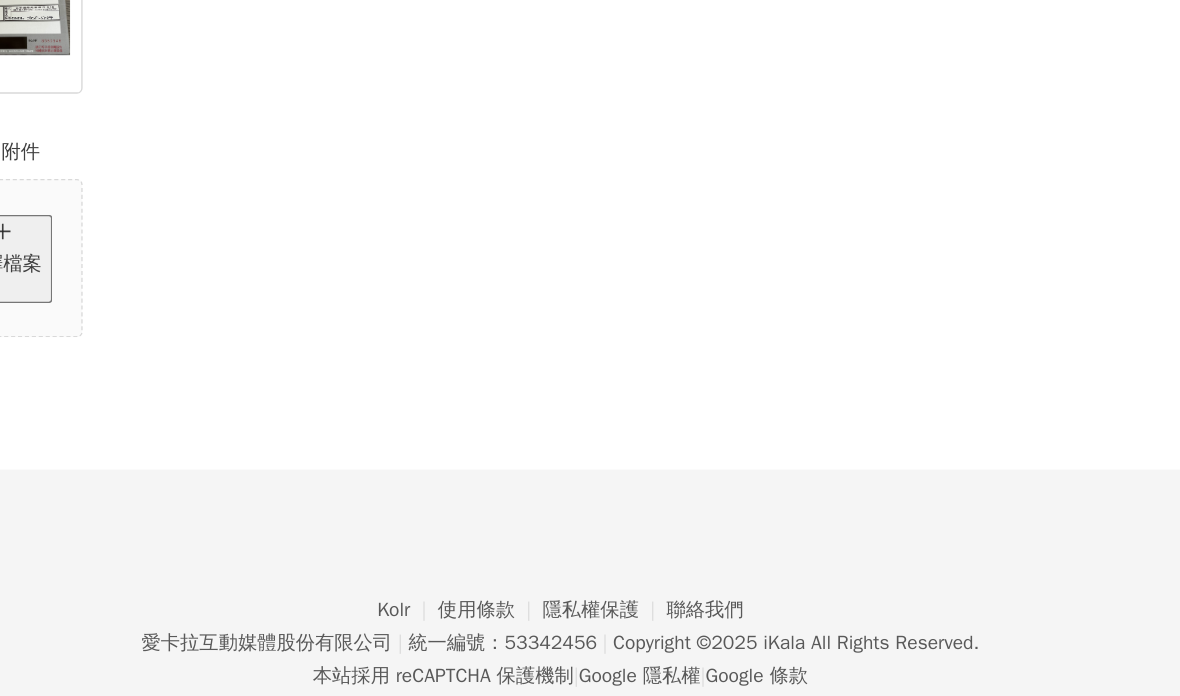scroll, scrollTop: 1402, scrollLeft: 0, axis: vertical 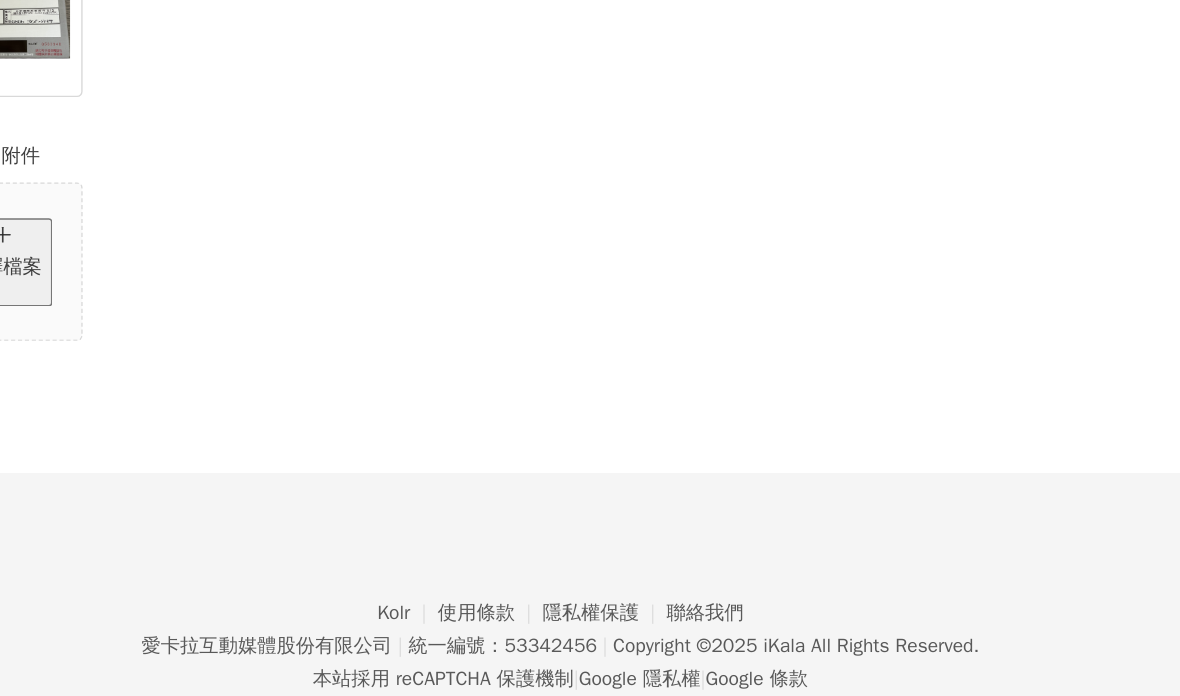 click on "儲存變更" at bounding box center (1131, 430) 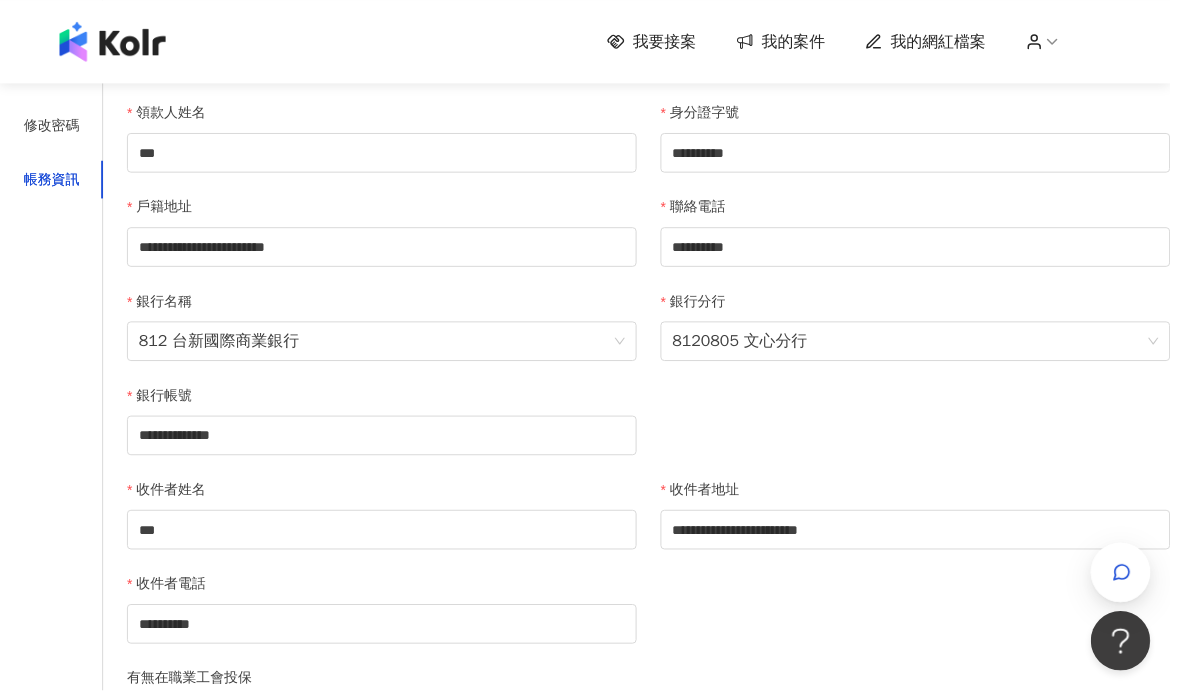 scroll, scrollTop: 0, scrollLeft: 0, axis: both 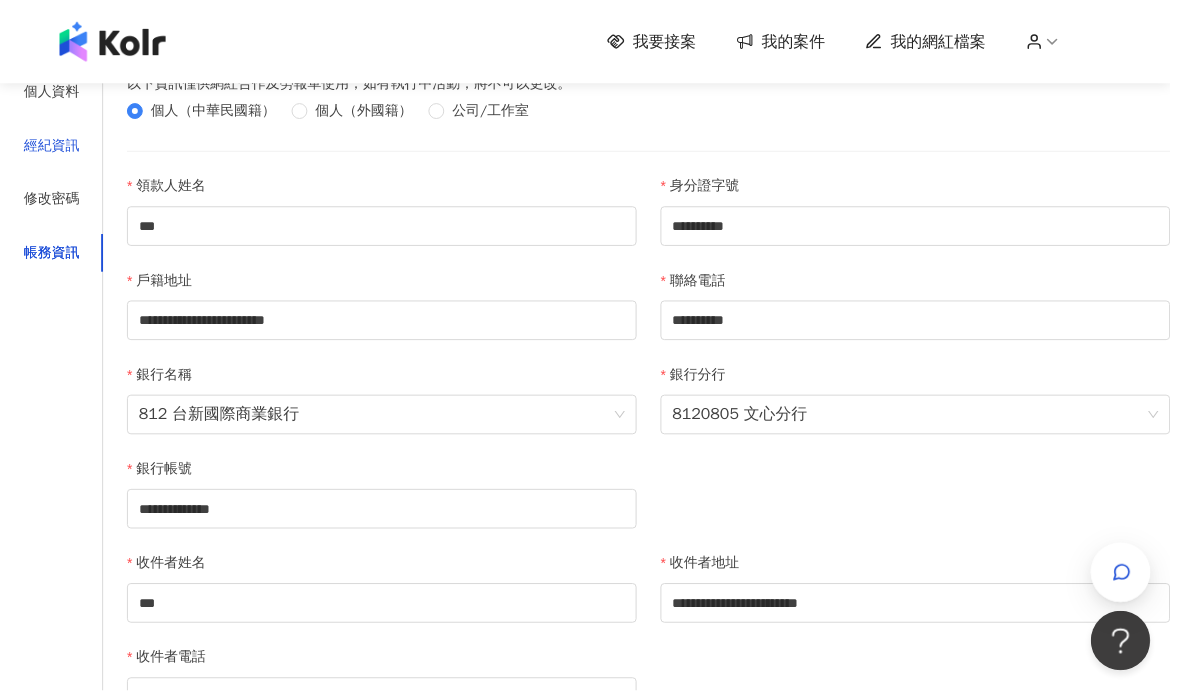 click on "經紀資訊" at bounding box center [52, 147] 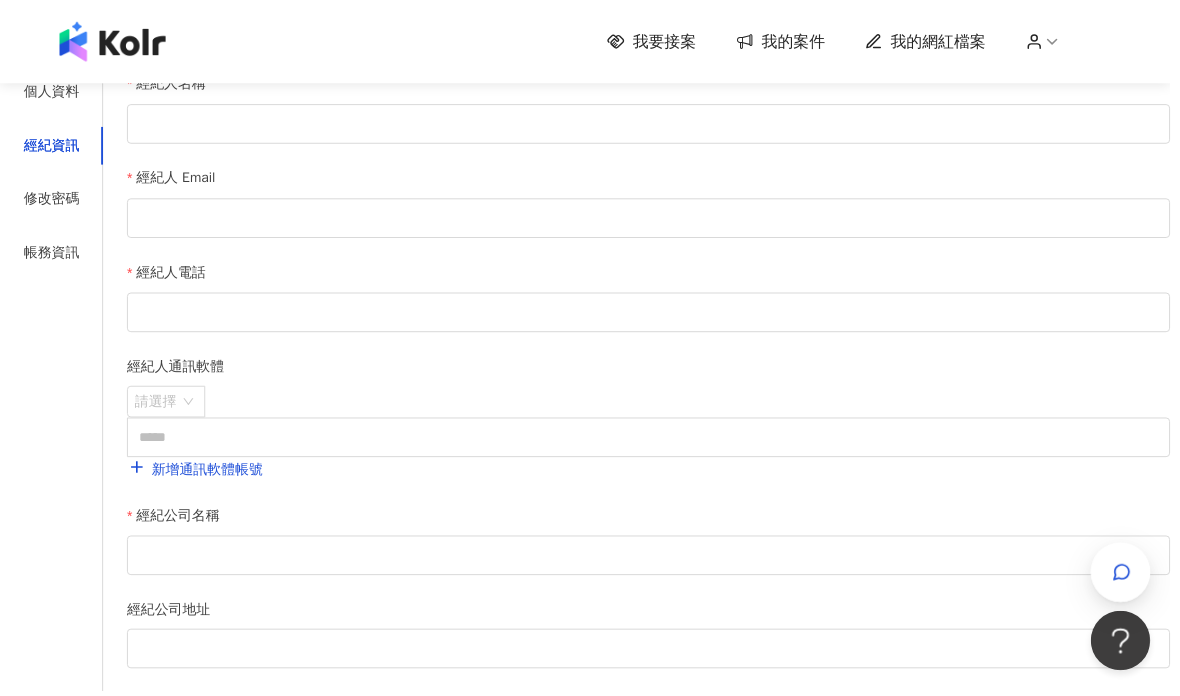 scroll, scrollTop: 102, scrollLeft: 0, axis: vertical 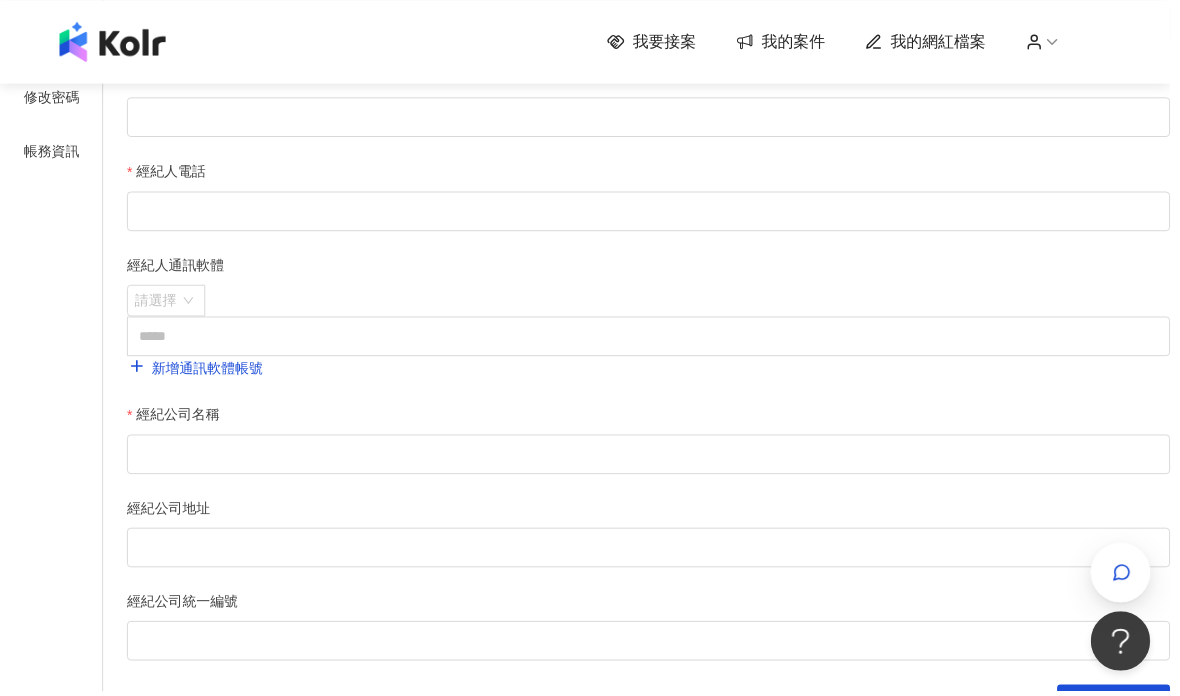 click on "個人資料" at bounding box center [52, -9] 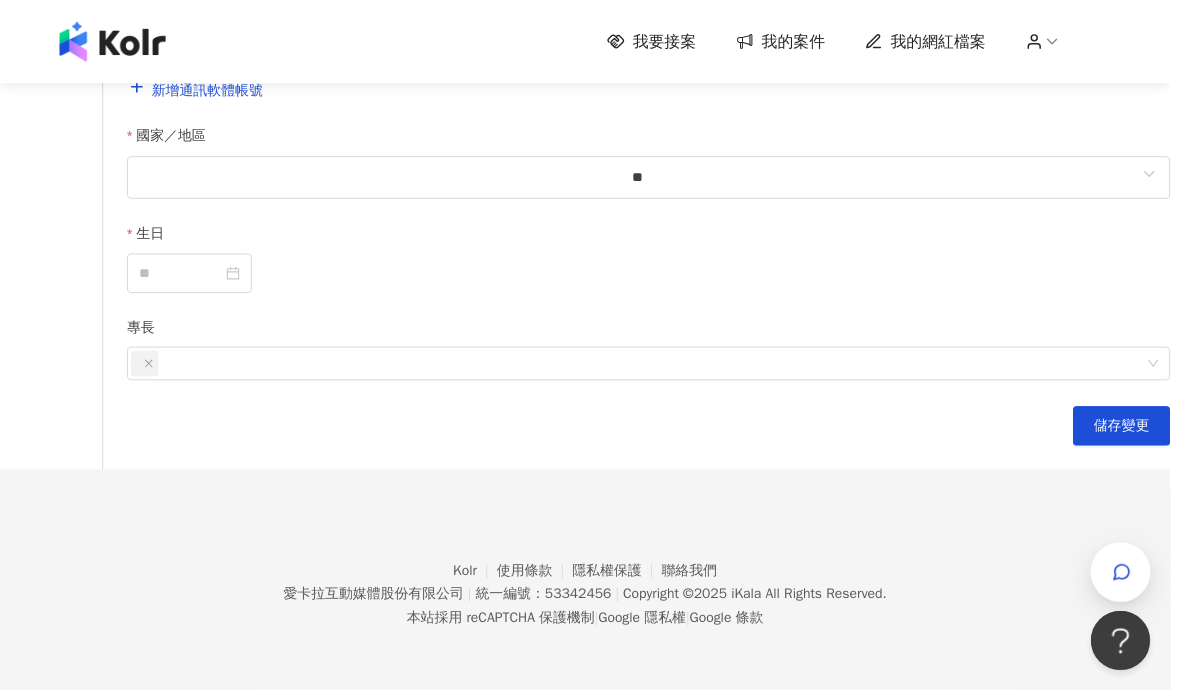 scroll, scrollTop: 586, scrollLeft: 0, axis: vertical 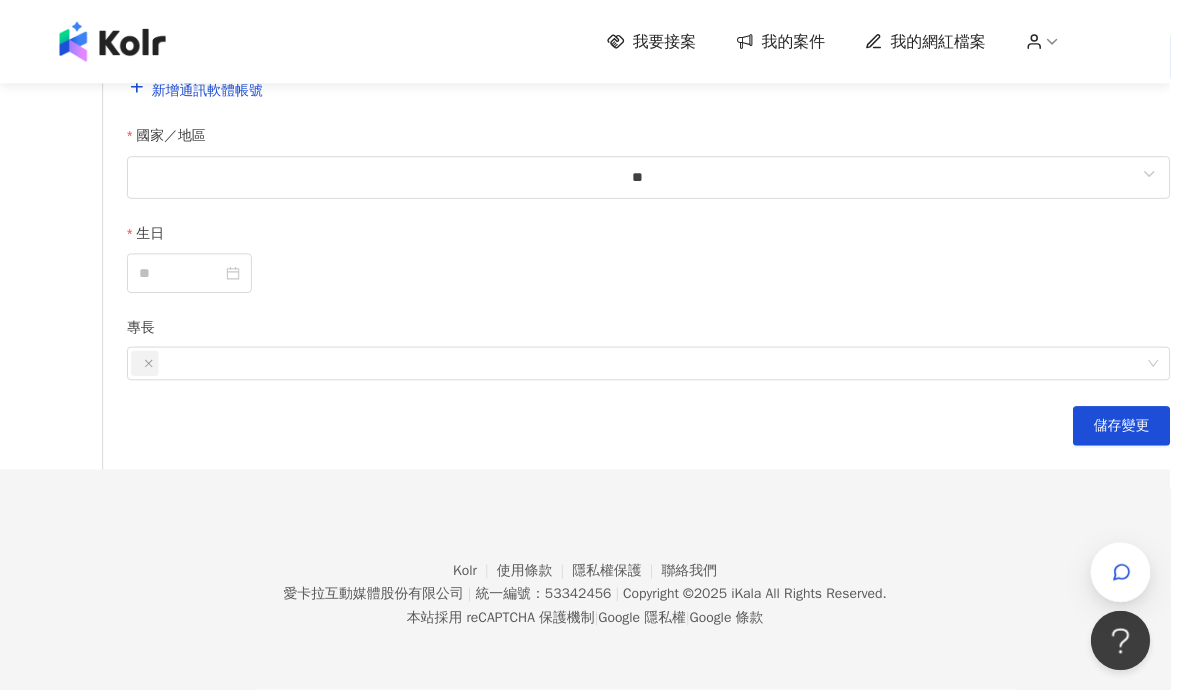 click at bounding box center (729, 58) 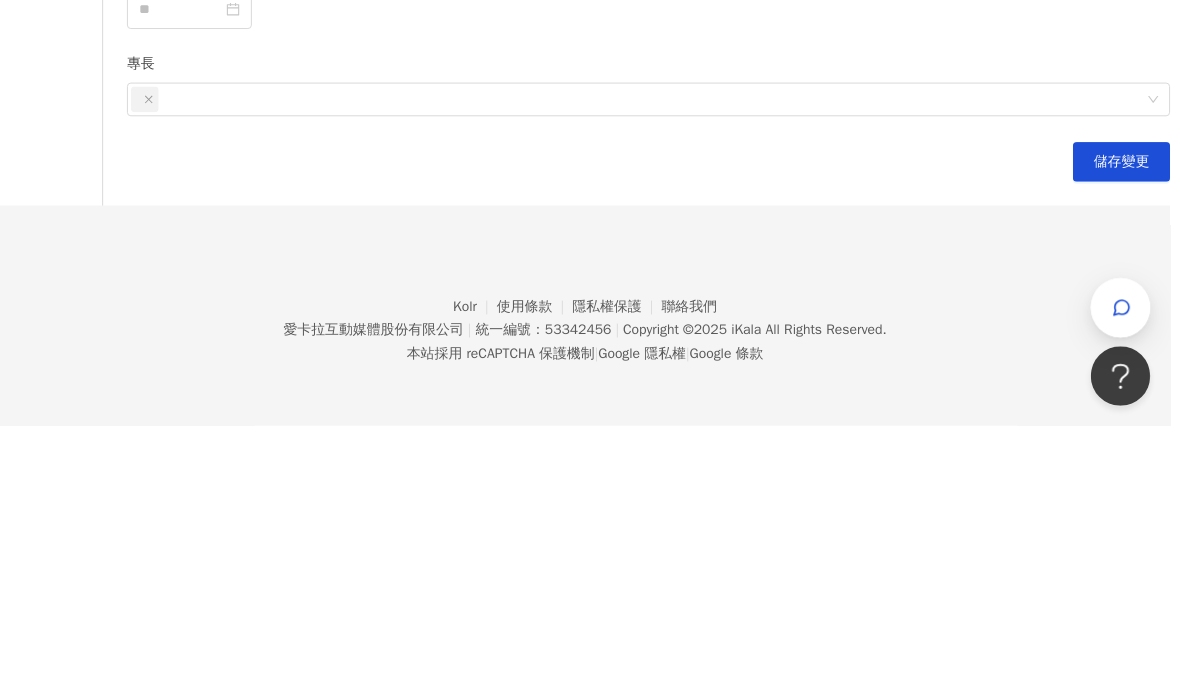 click on "新增通訊軟體帳號" at bounding box center [196, 91] 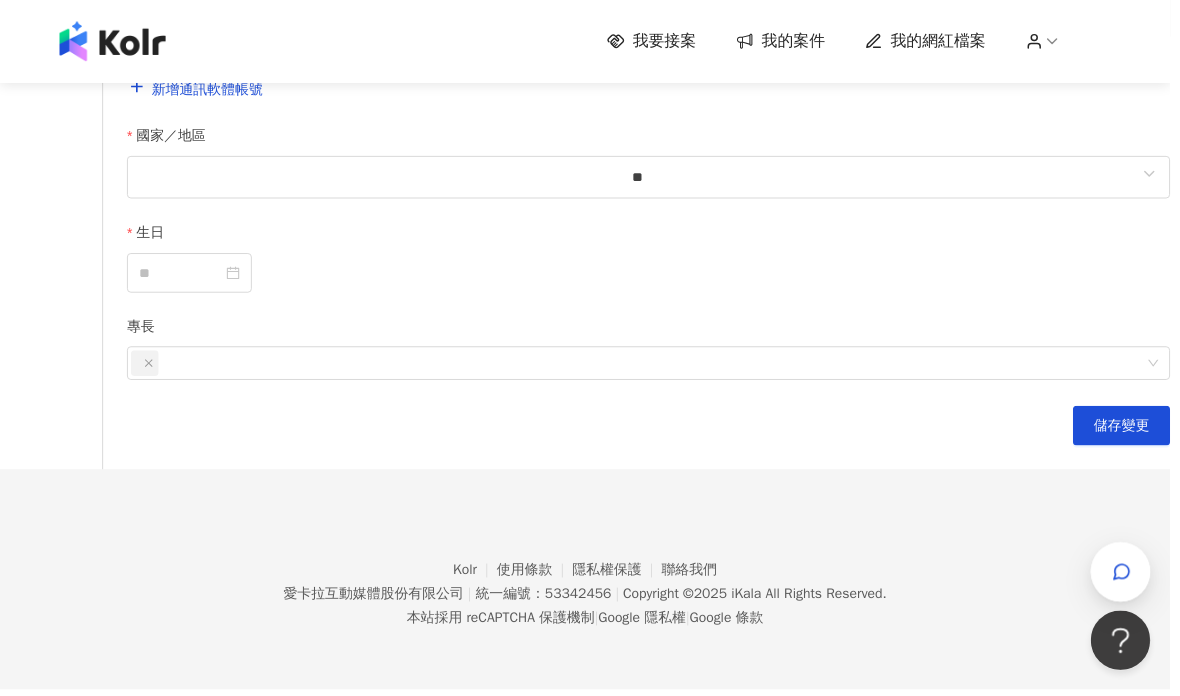 click on "請選擇" at bounding box center (204, 18) 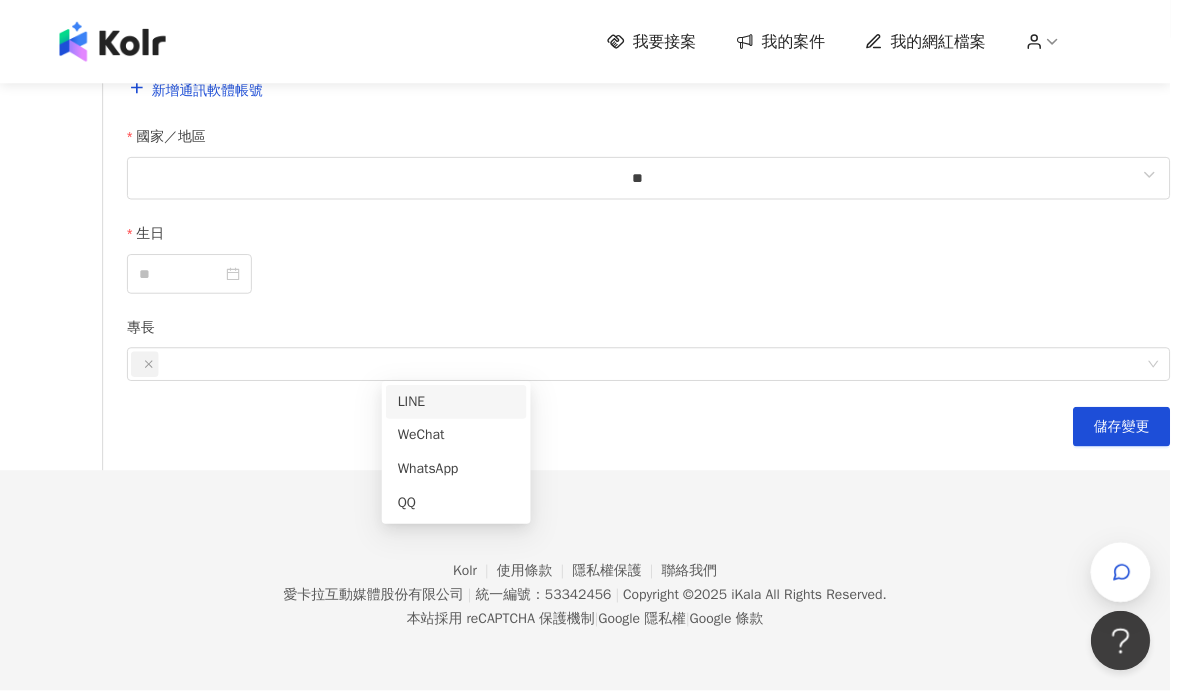 click on "請選擇 請選擇 新增通訊軟體帳號" at bounding box center [654, 50] 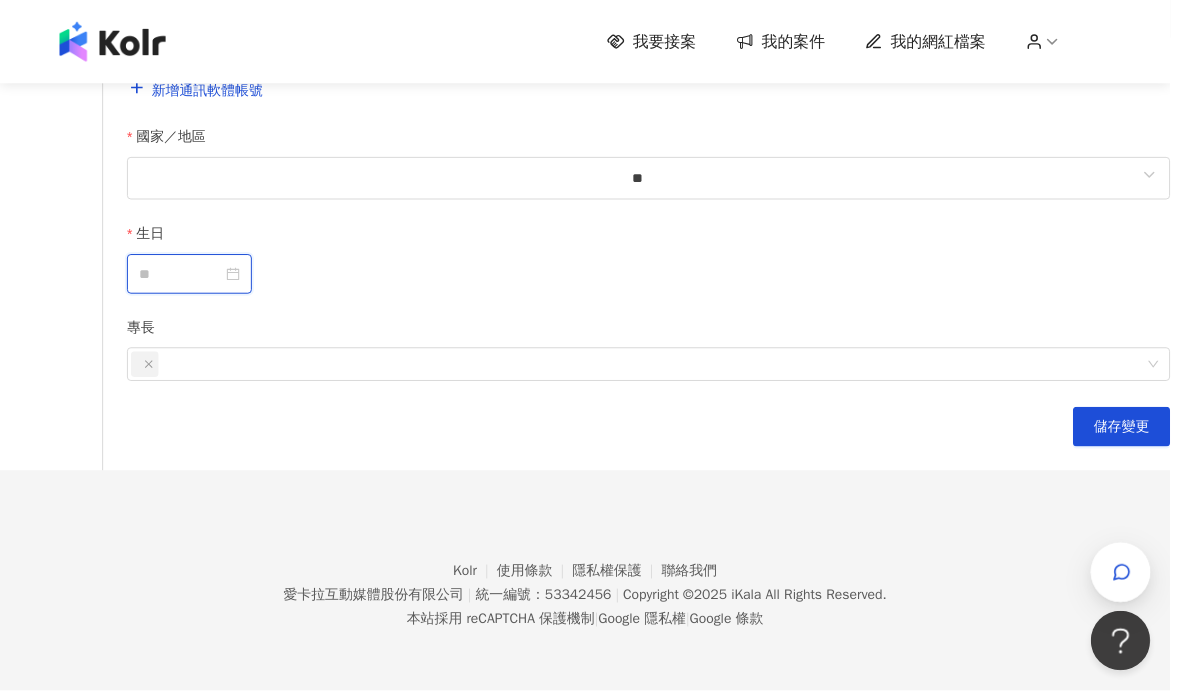 click on "生日" at bounding box center [182, 276] 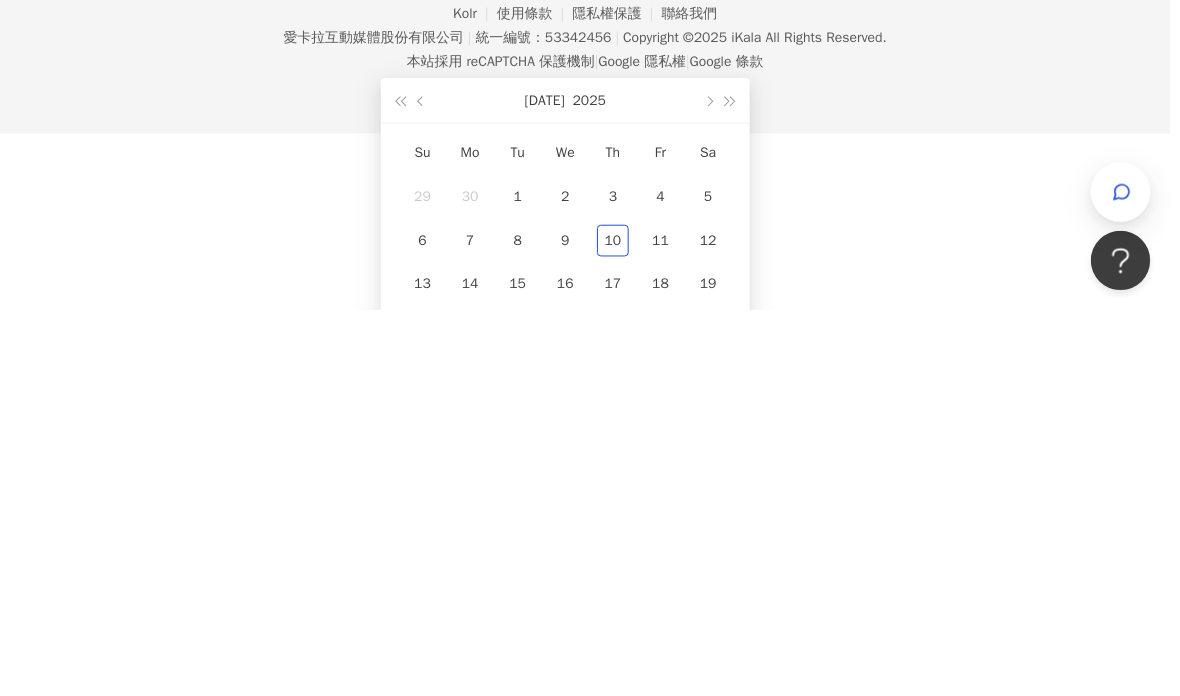 click on "2025" at bounding box center (594, 484) 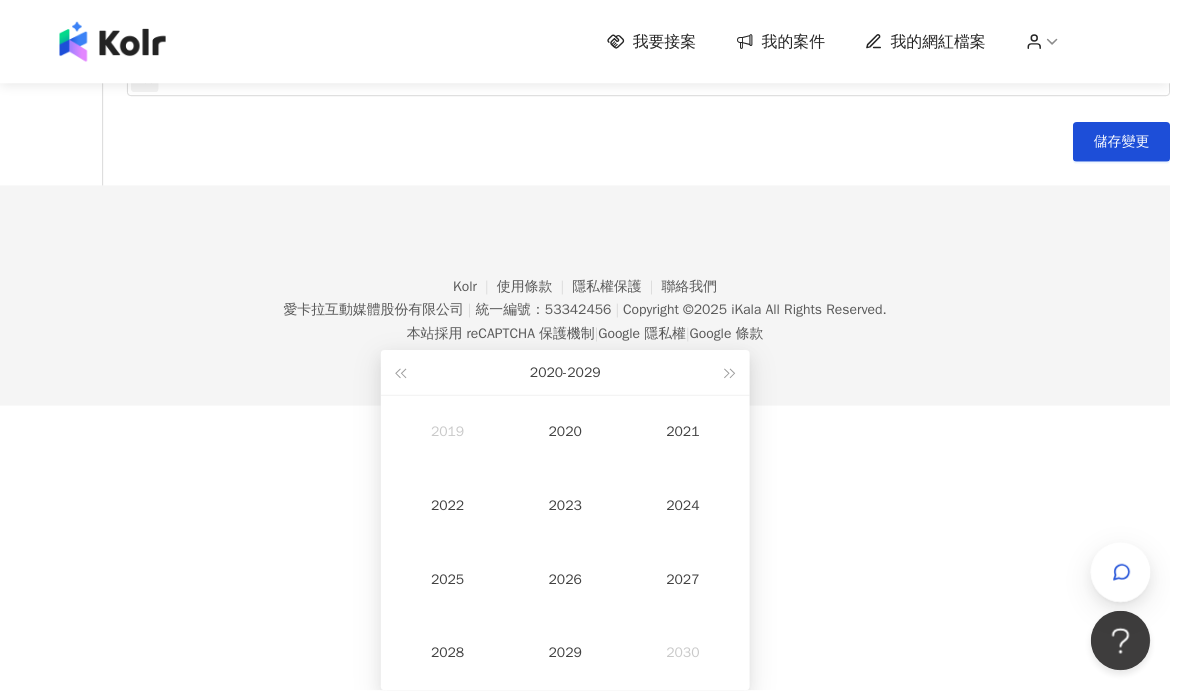 scroll, scrollTop: 983, scrollLeft: 0, axis: vertical 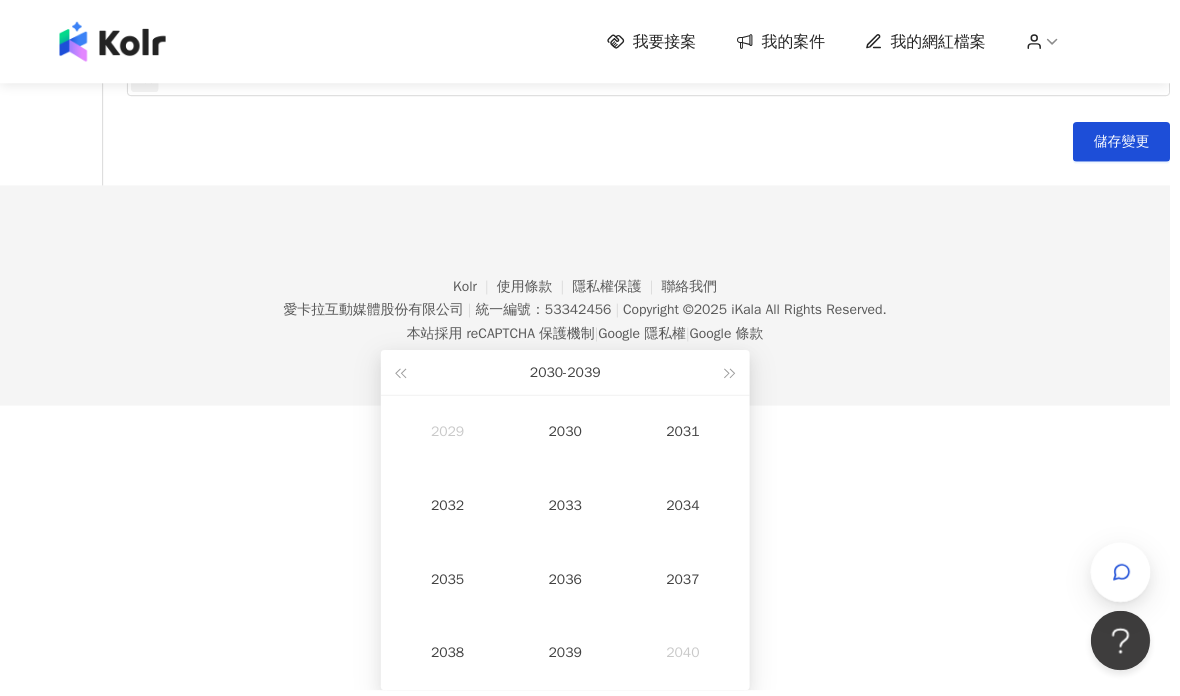 click at bounding box center (737, 375) 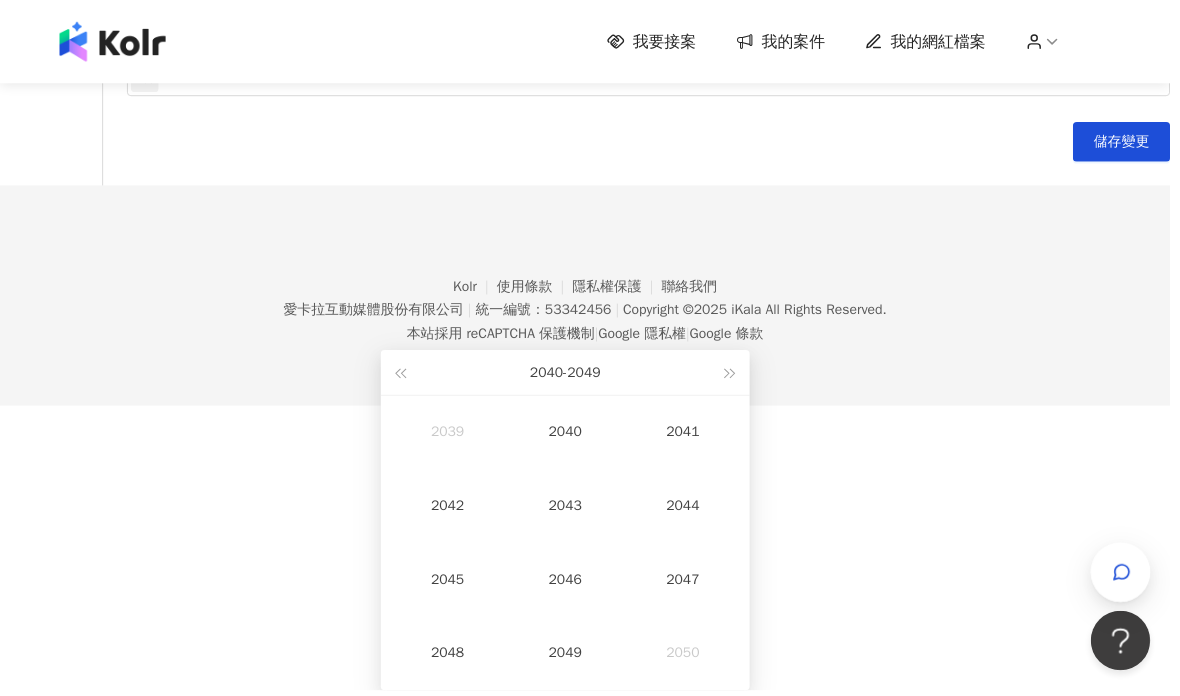 click at bounding box center (403, 377) 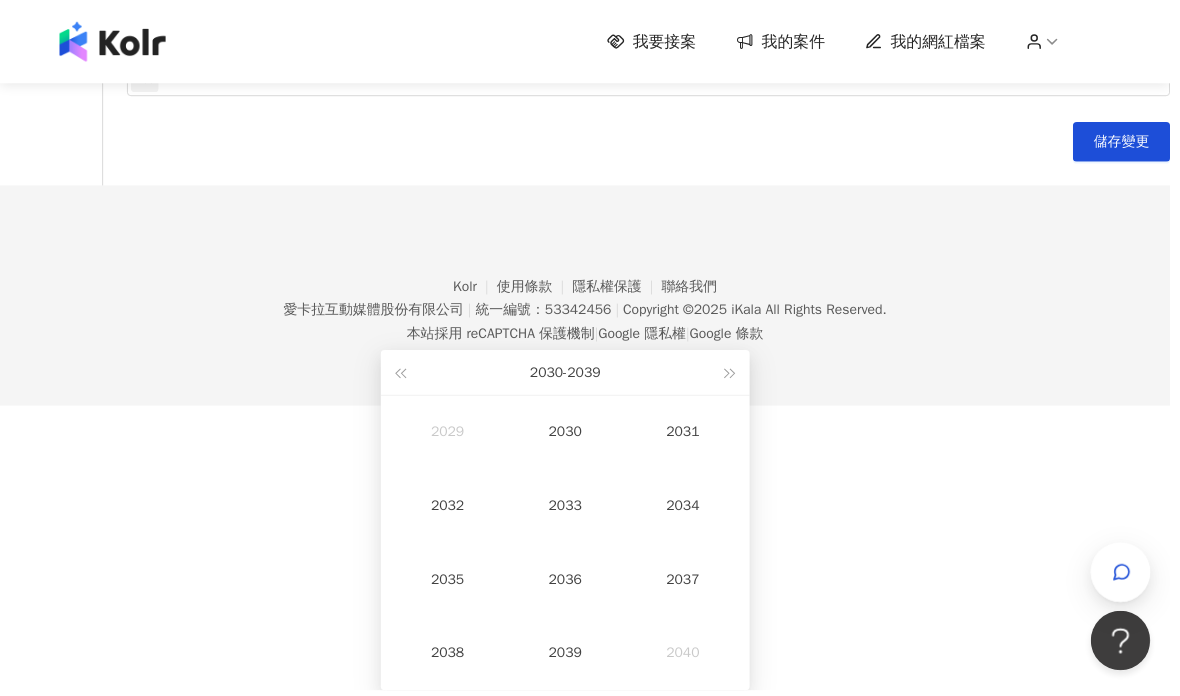 click on "[DATE] - [DATE]" at bounding box center (569, 375) 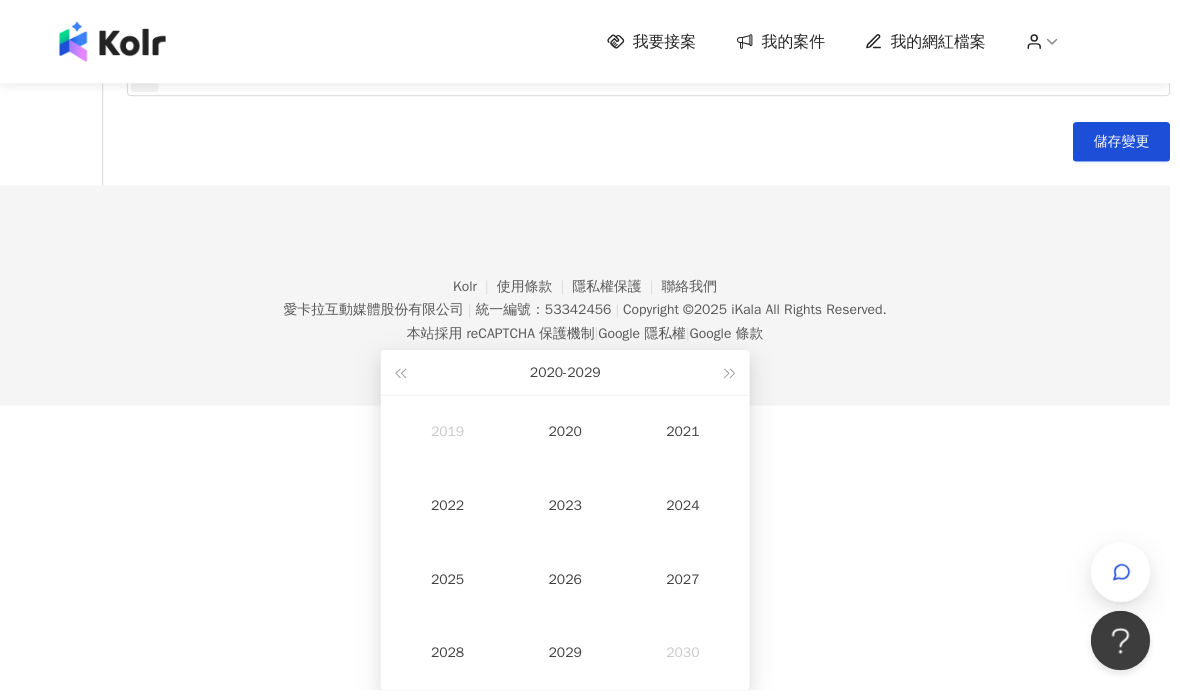 click at bounding box center (403, 375) 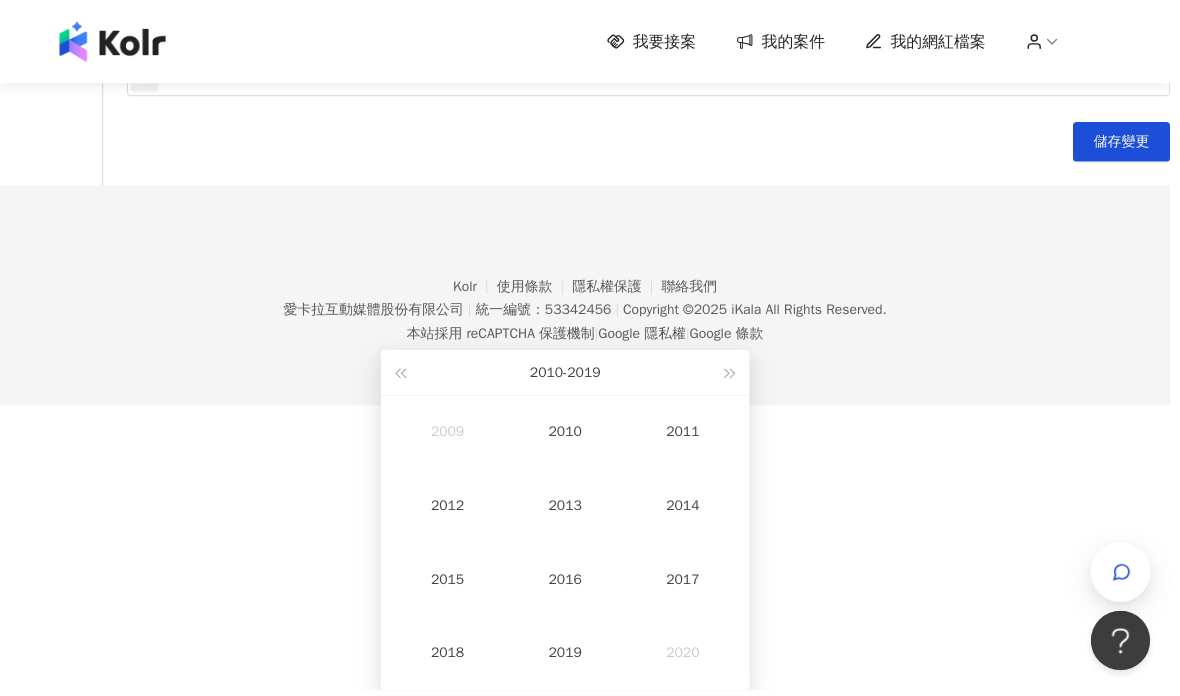 click at bounding box center (403, 375) 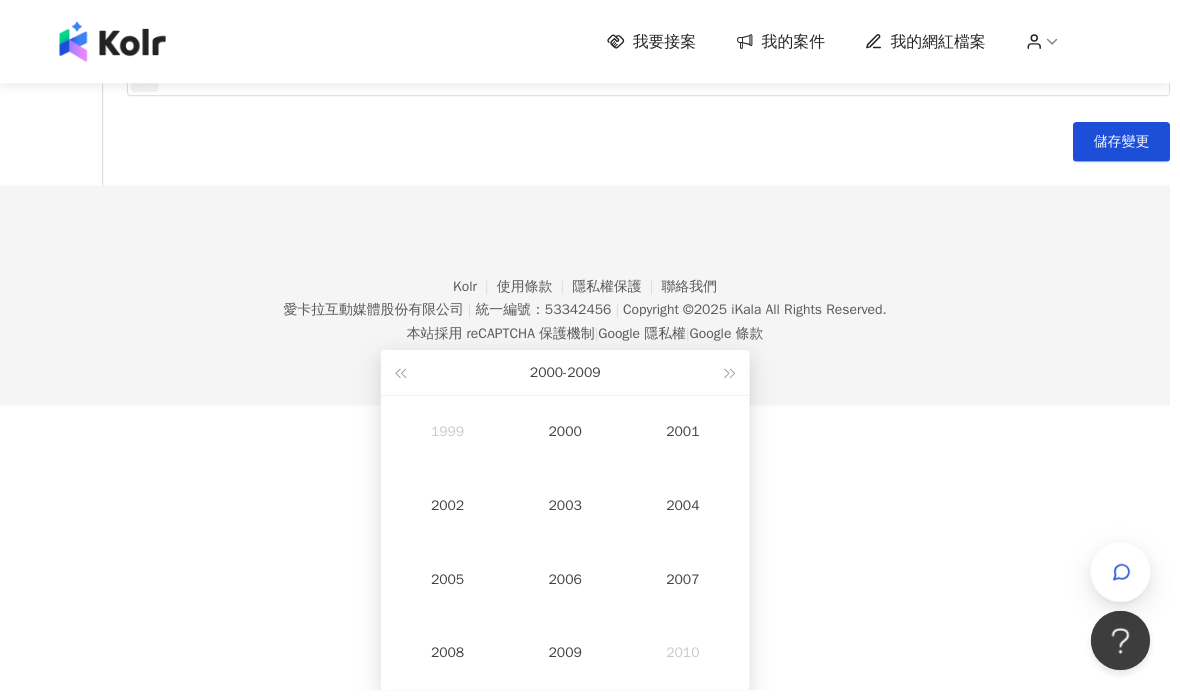 click on "2004" at bounding box center (688, 510) 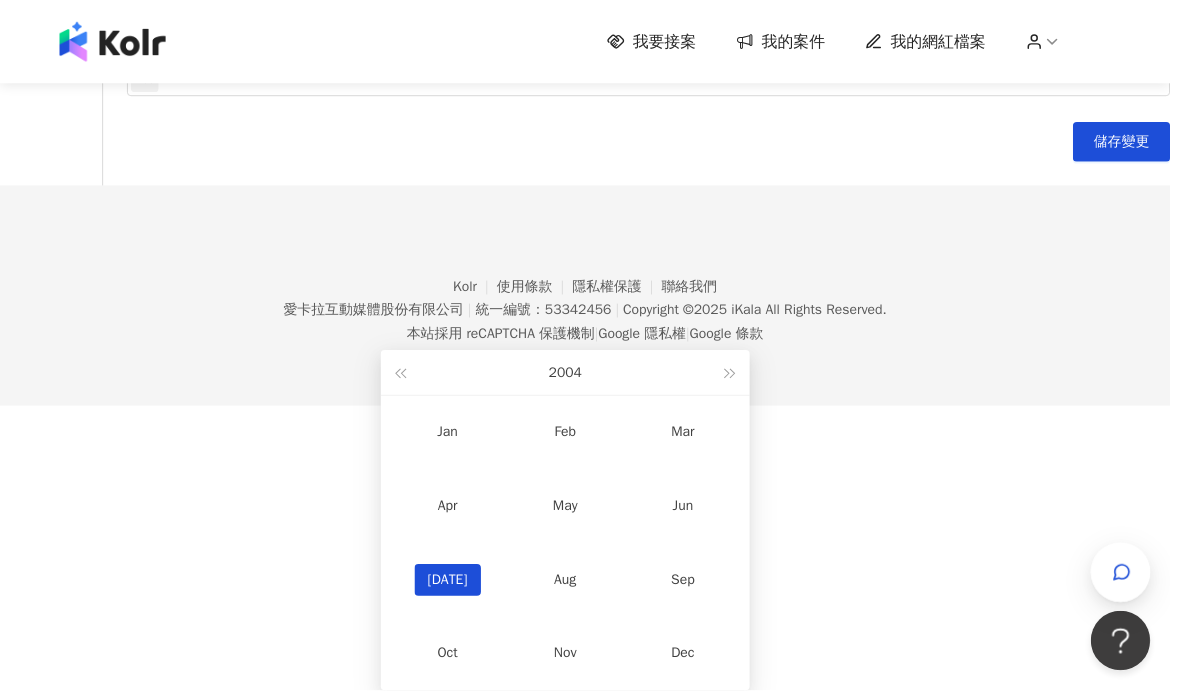 click on "May" at bounding box center (570, 510) 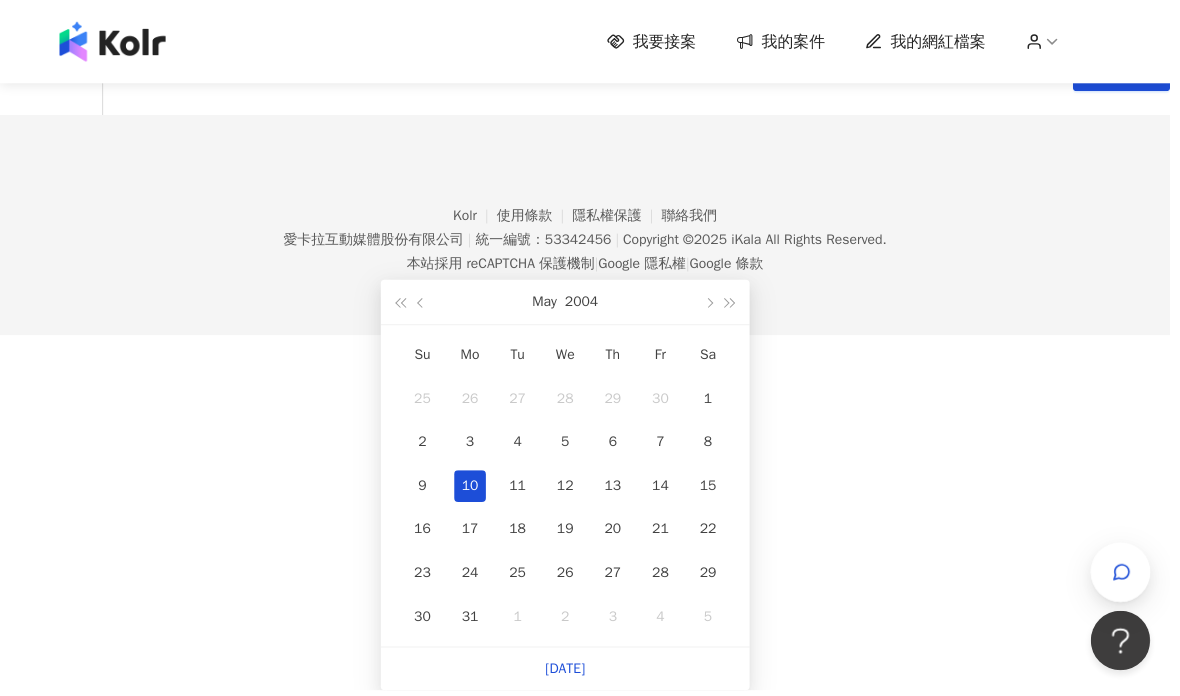 type on "**********" 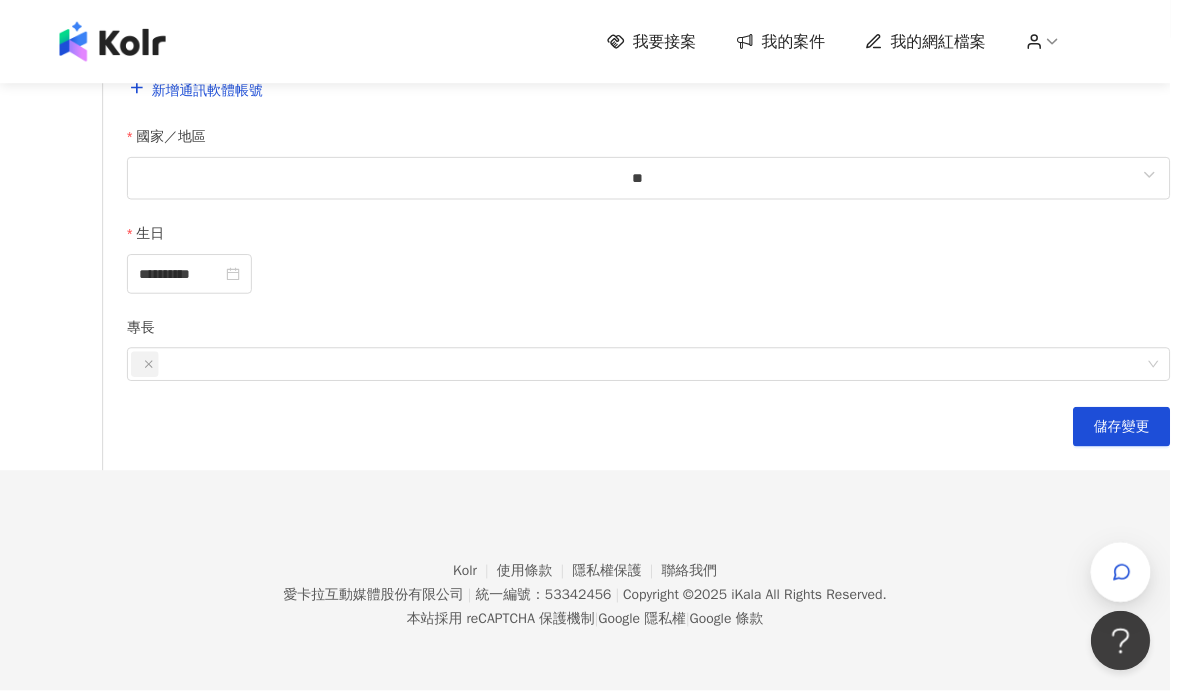 click on "儲存變更" at bounding box center (1131, 430) 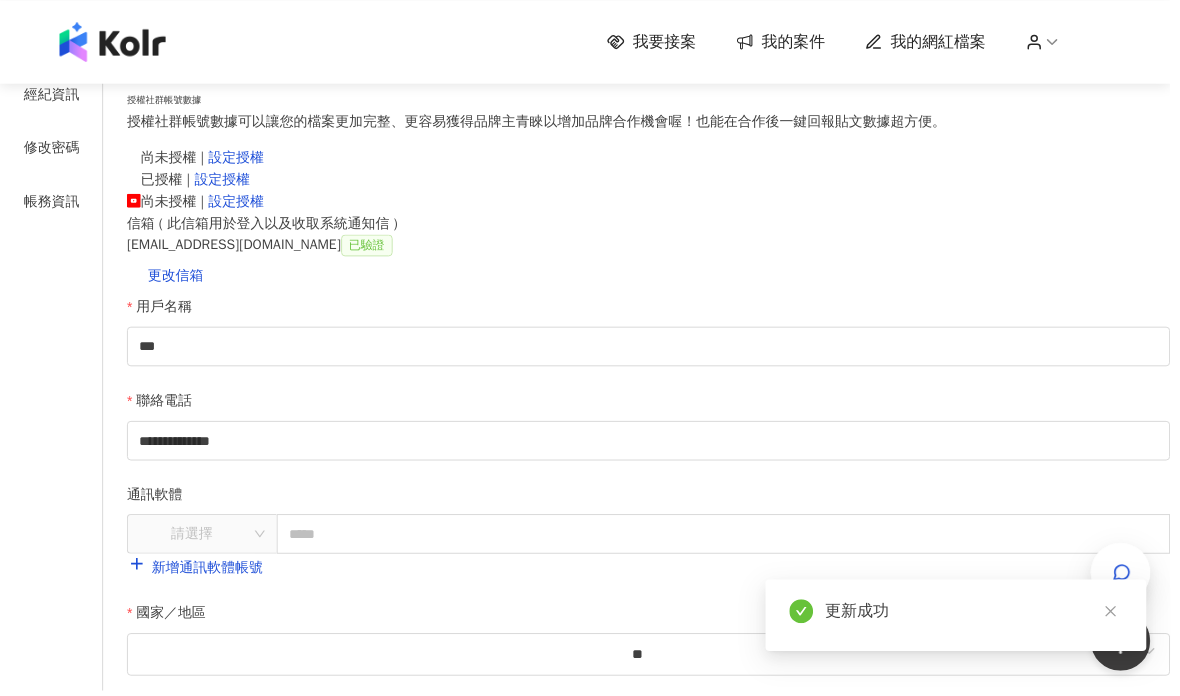 scroll, scrollTop: 52, scrollLeft: 0, axis: vertical 